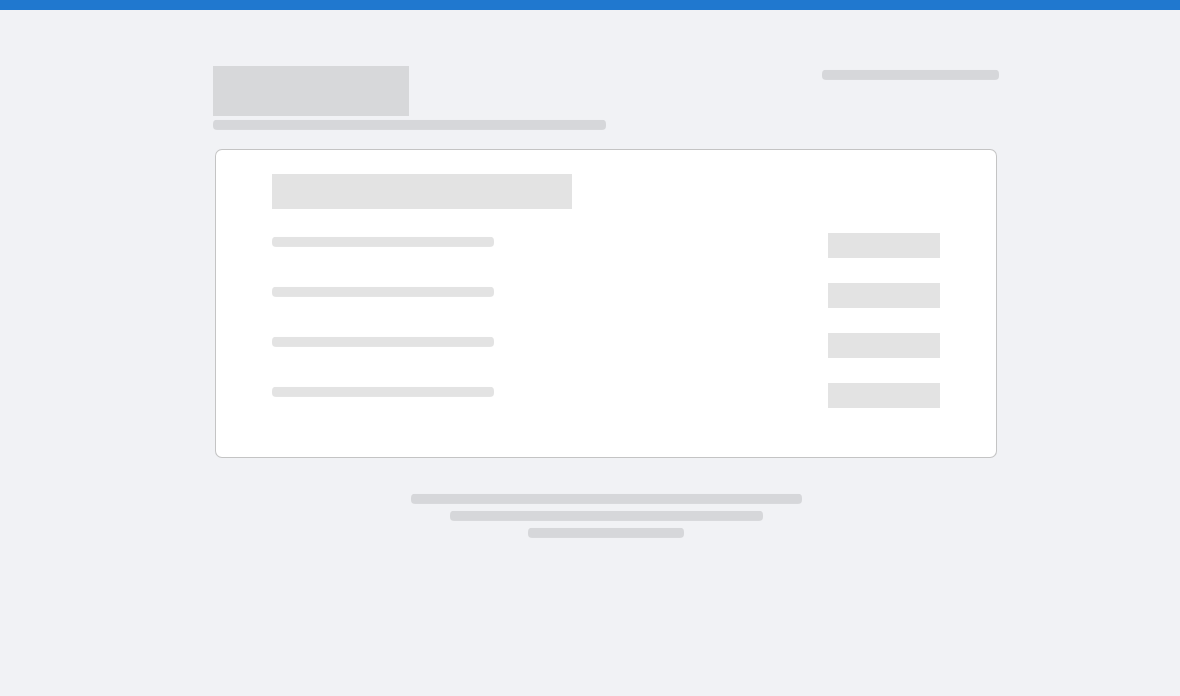 scroll, scrollTop: 0, scrollLeft: 0, axis: both 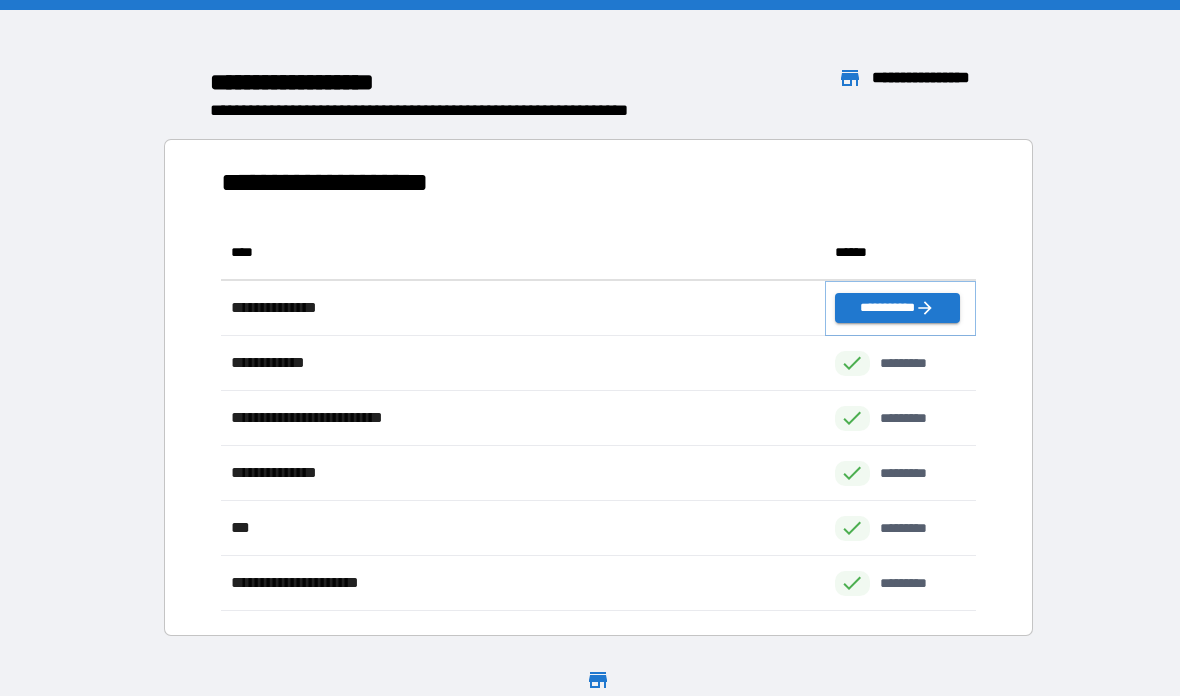 click on "**********" at bounding box center (897, 308) 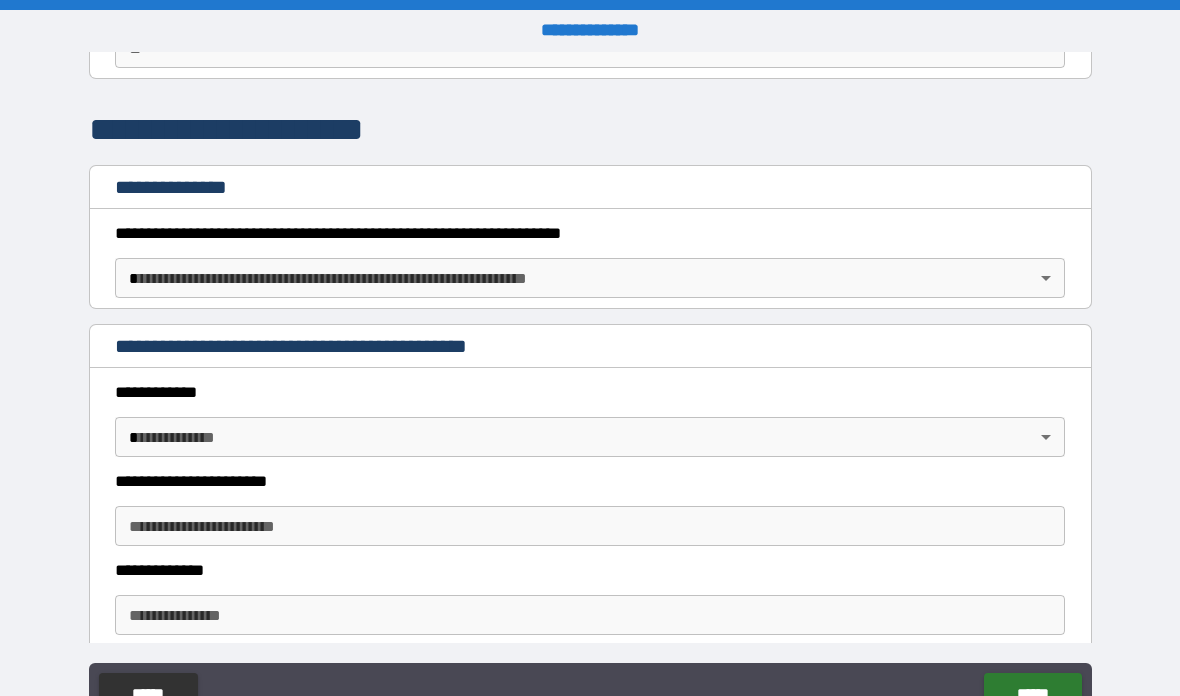 scroll, scrollTop: 220, scrollLeft: 0, axis: vertical 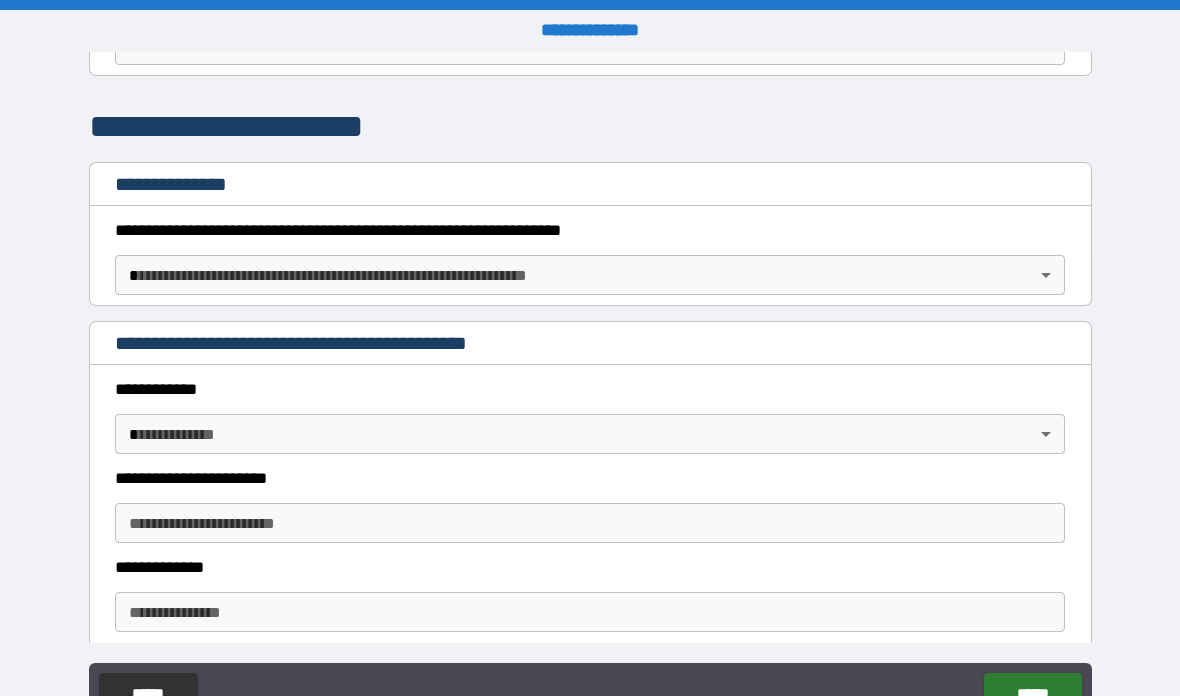 click on "**********" at bounding box center (590, 388) 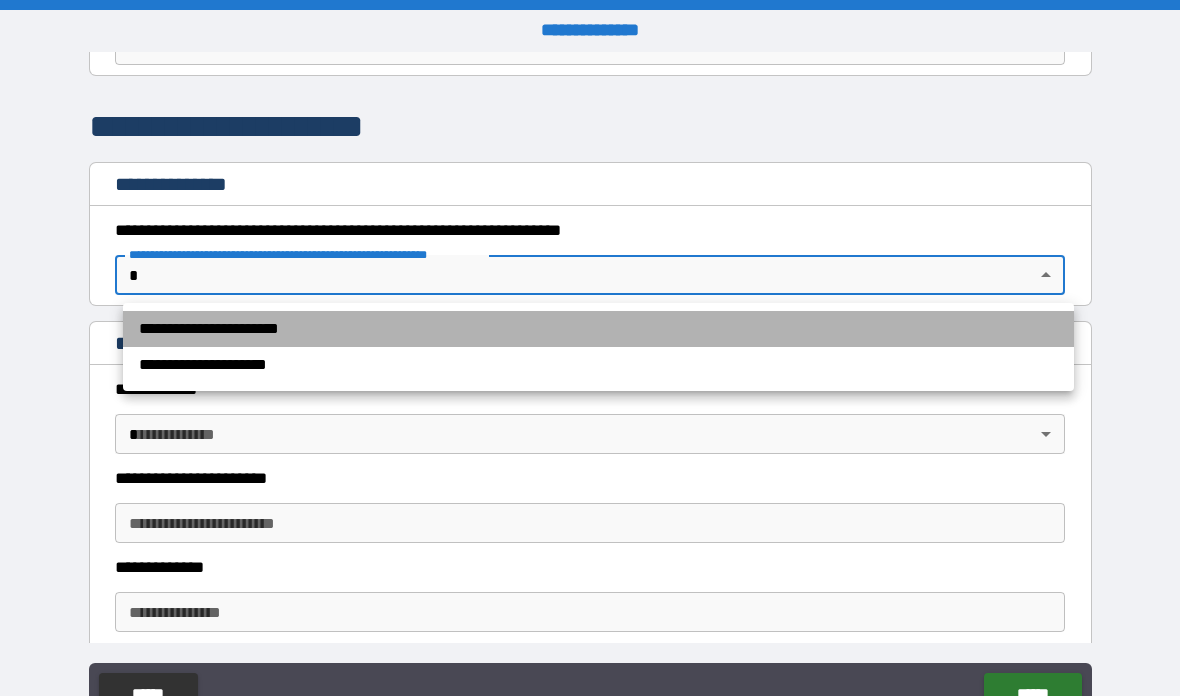 click on "**********" at bounding box center [598, 329] 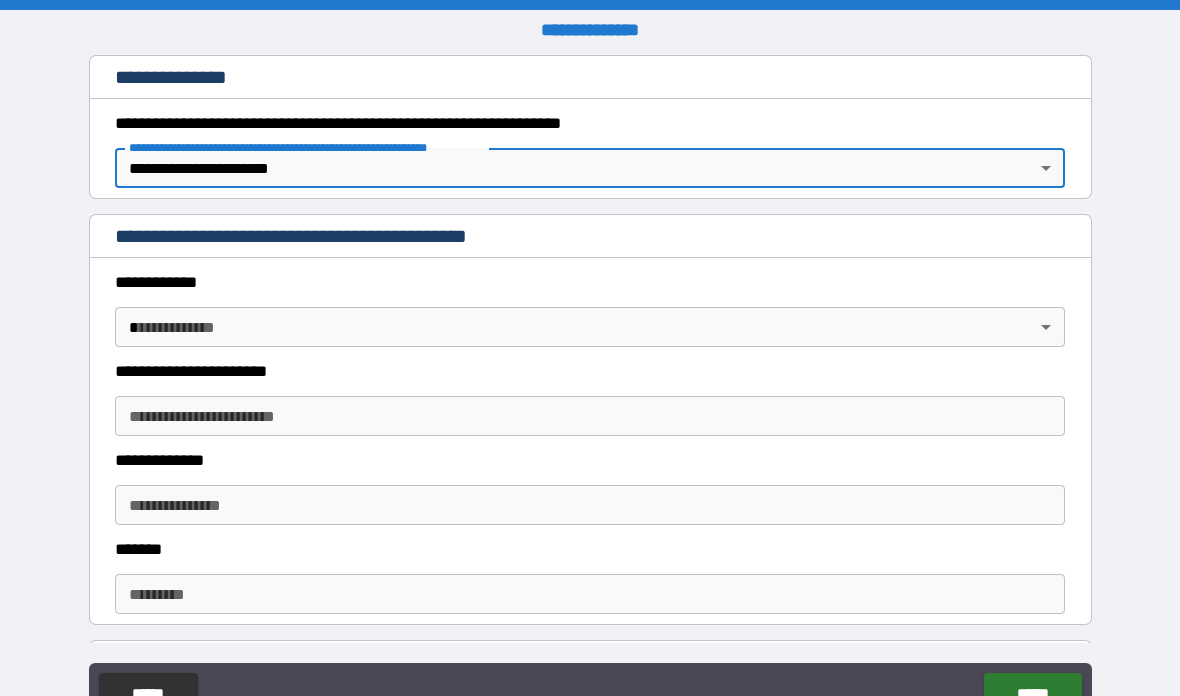 scroll, scrollTop: 330, scrollLeft: 0, axis: vertical 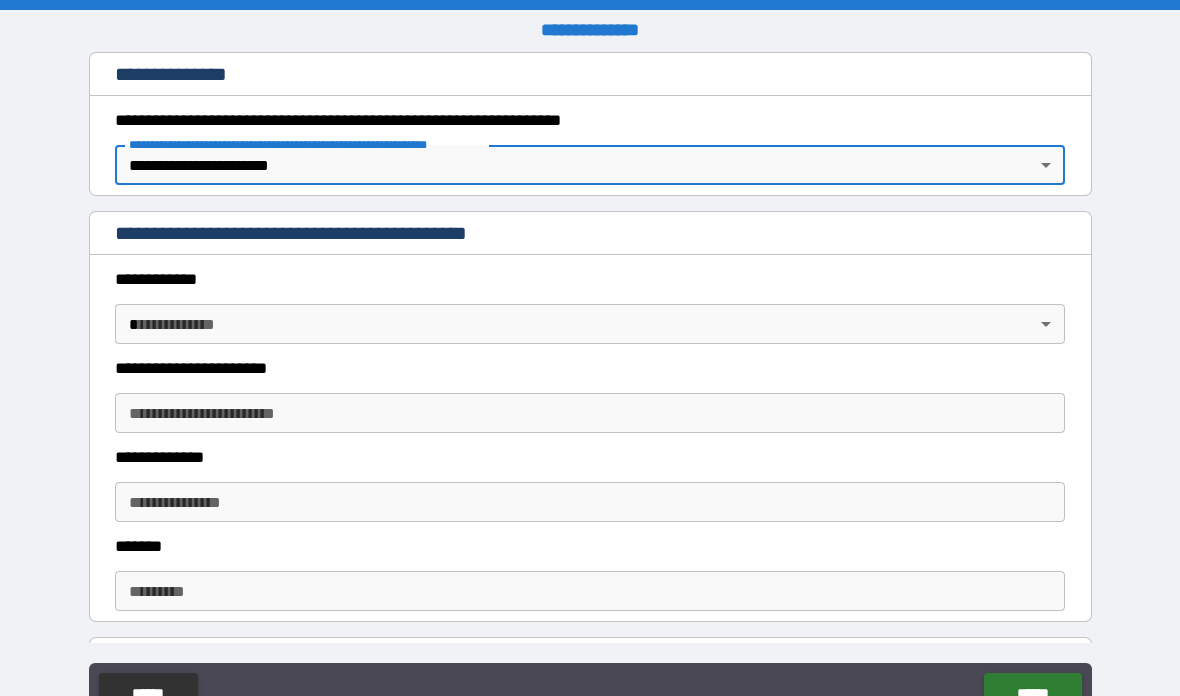 click on "**********" at bounding box center (590, 388) 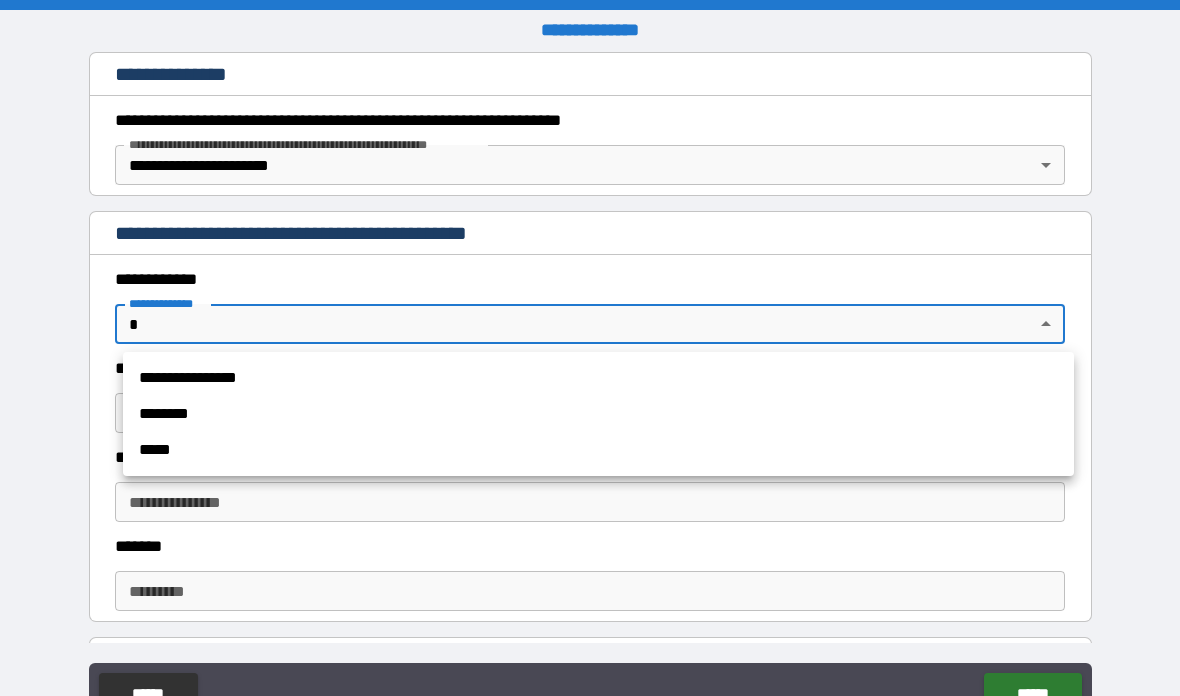 click on "**********" at bounding box center (598, 378) 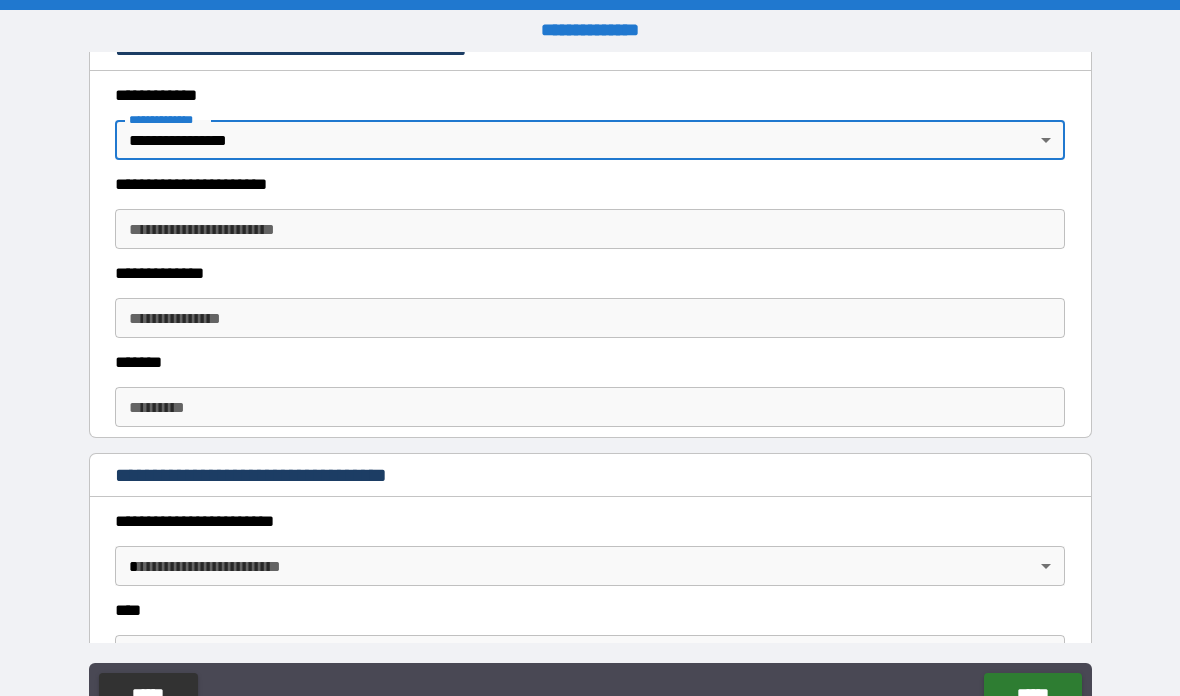 scroll, scrollTop: 515, scrollLeft: 0, axis: vertical 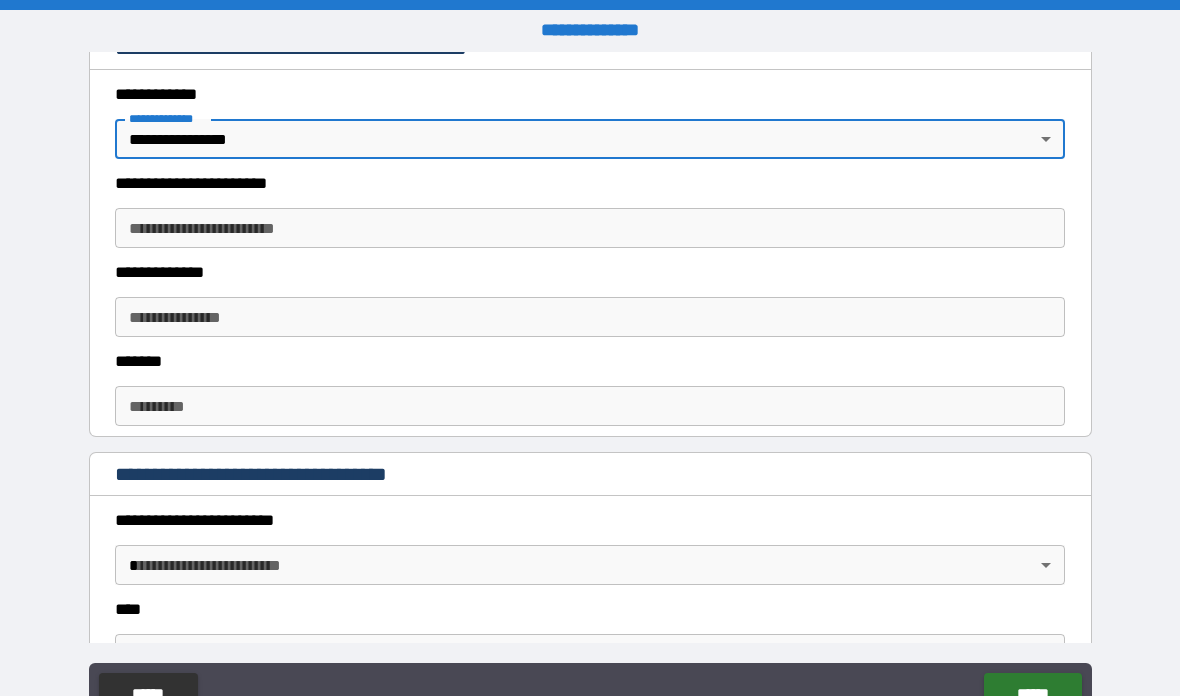 click on "**********" at bounding box center [590, 228] 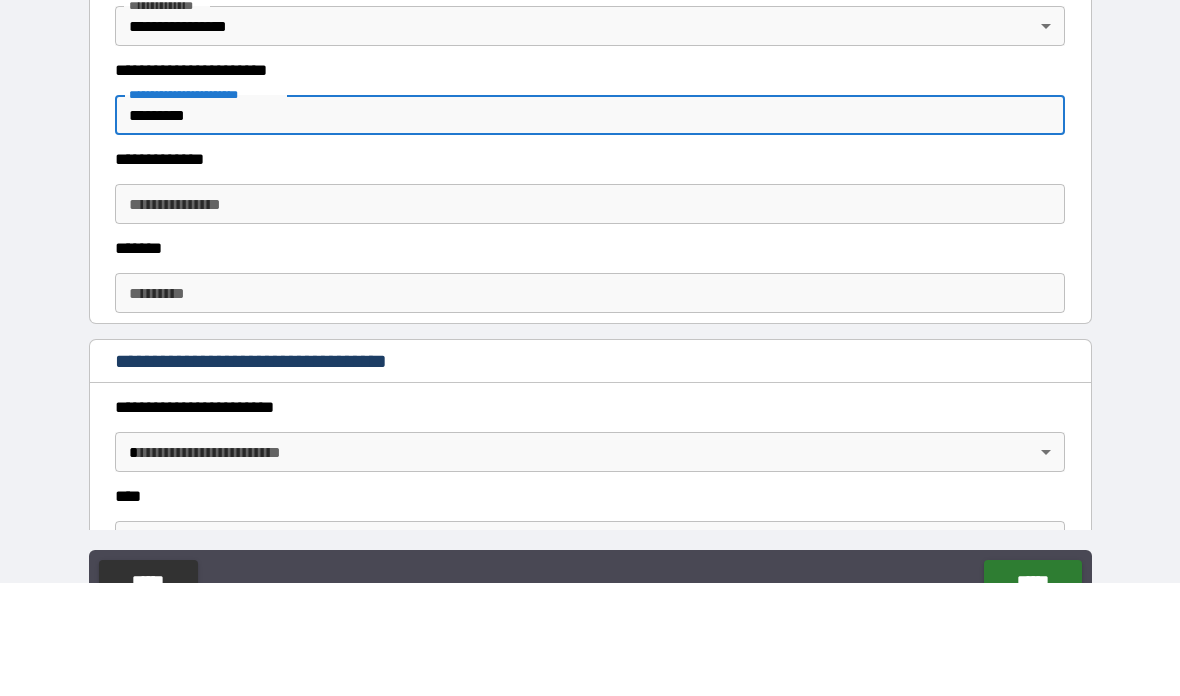 type on "*********" 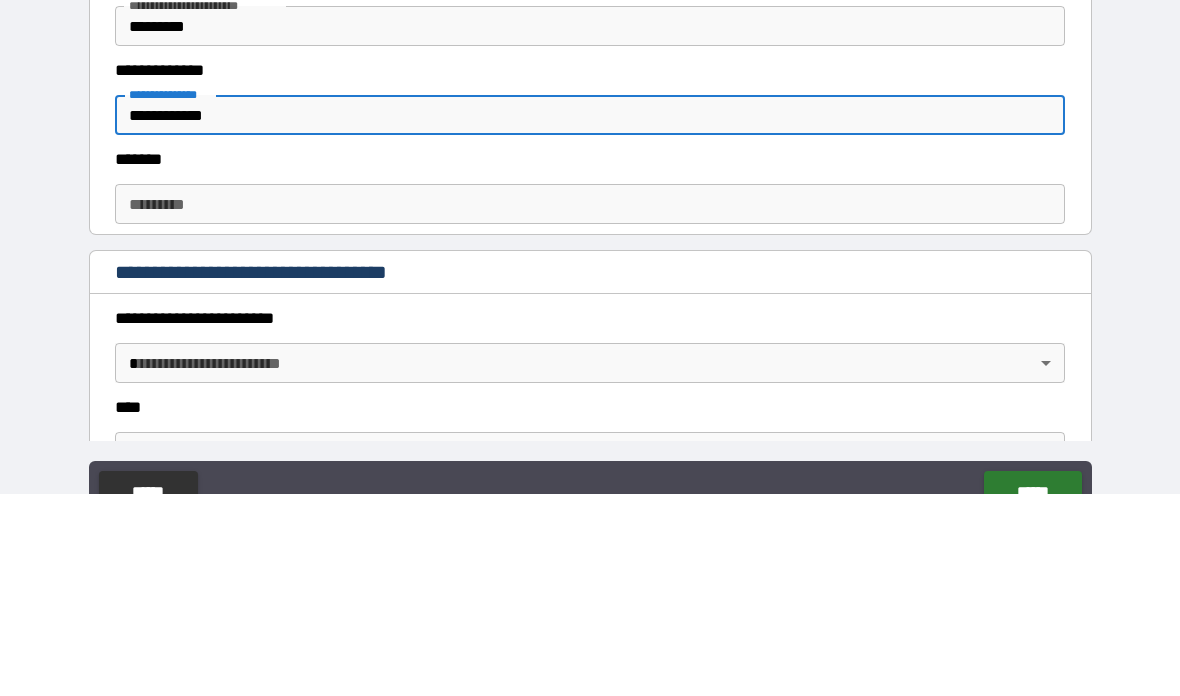 type on "**********" 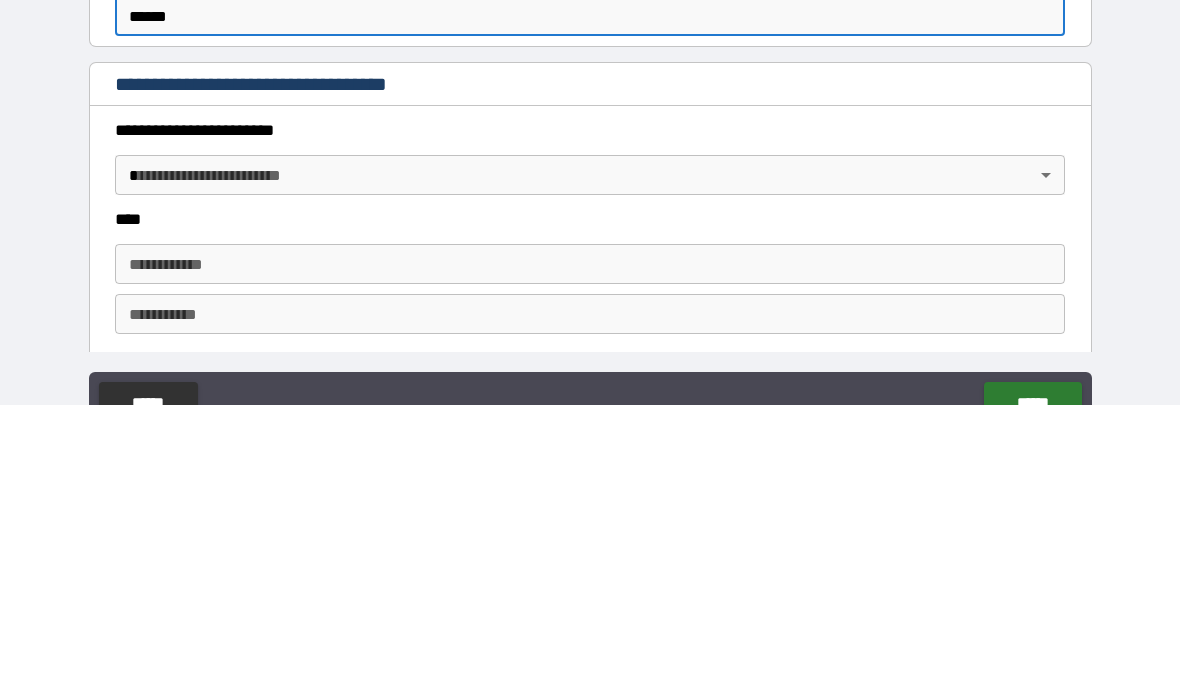 scroll, scrollTop: 628, scrollLeft: 0, axis: vertical 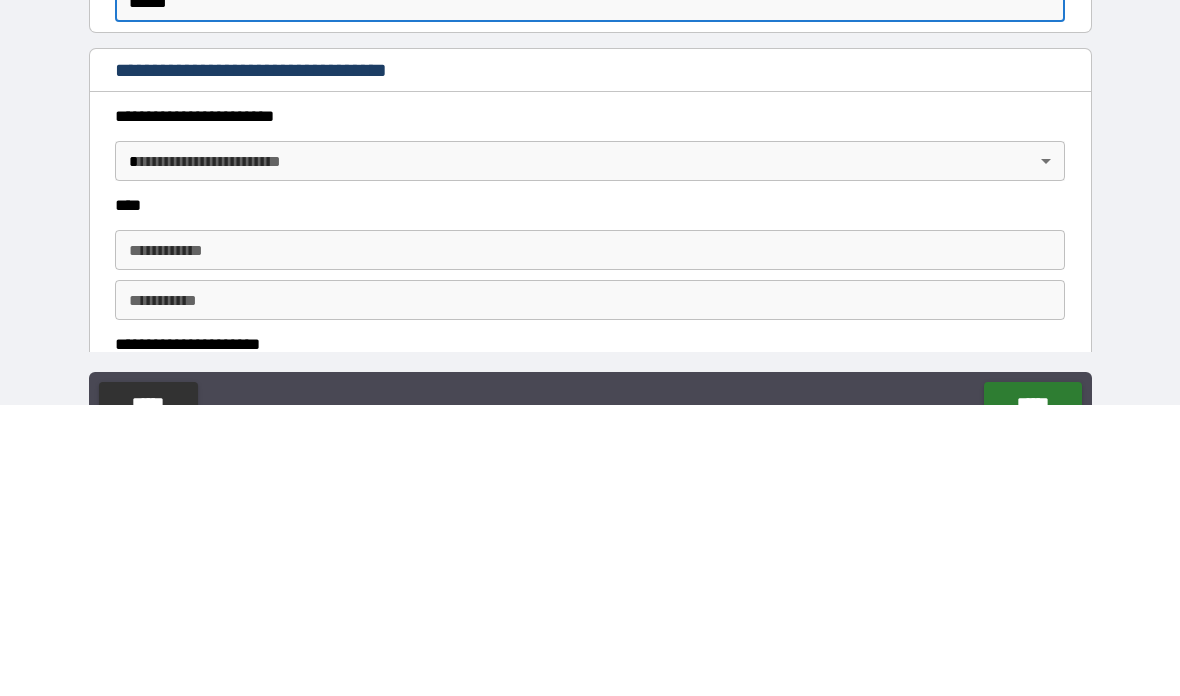 type on "******" 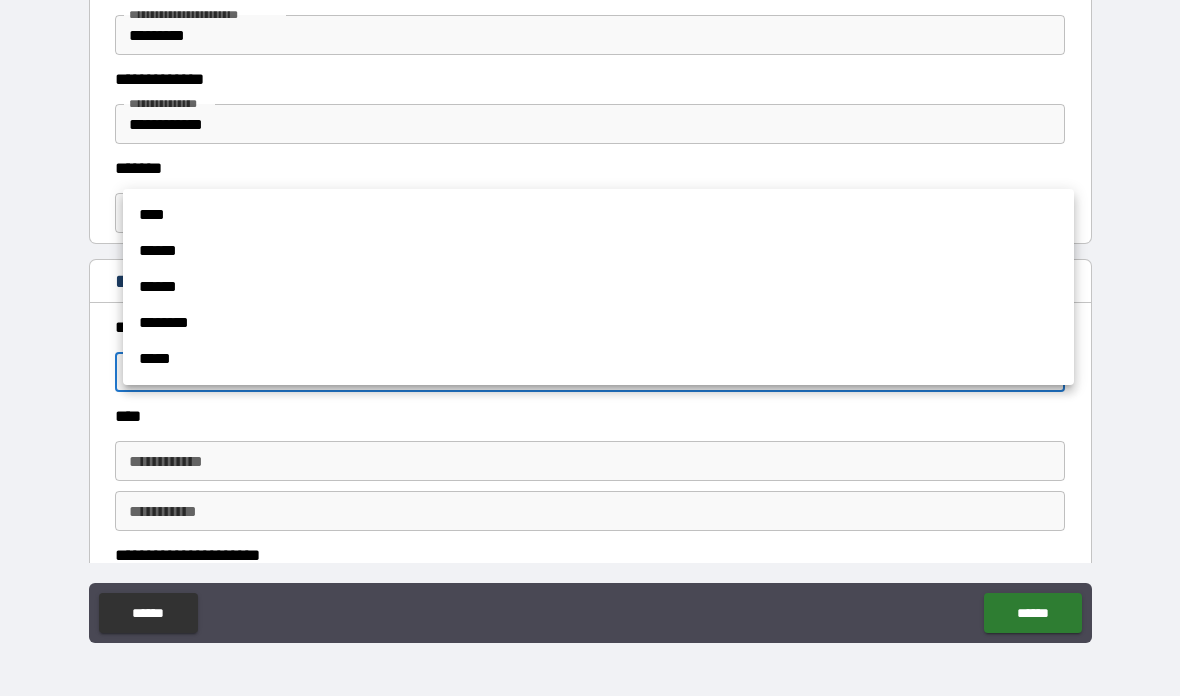 click on "****" at bounding box center (598, 215) 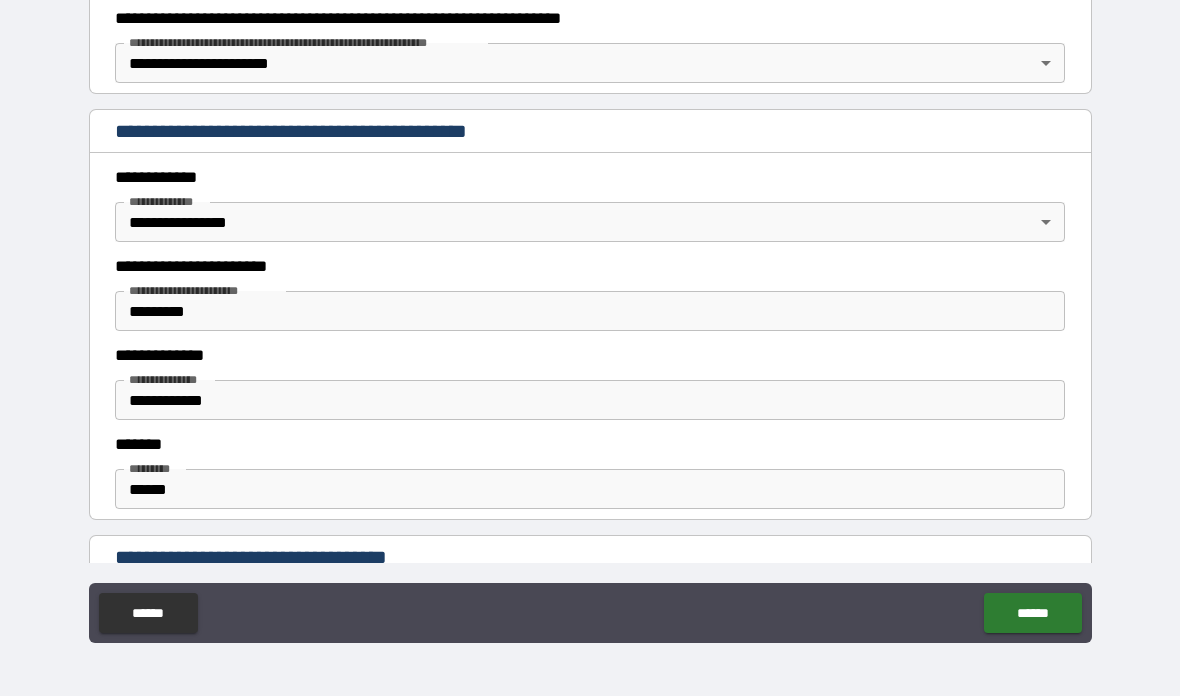 scroll, scrollTop: 353, scrollLeft: 0, axis: vertical 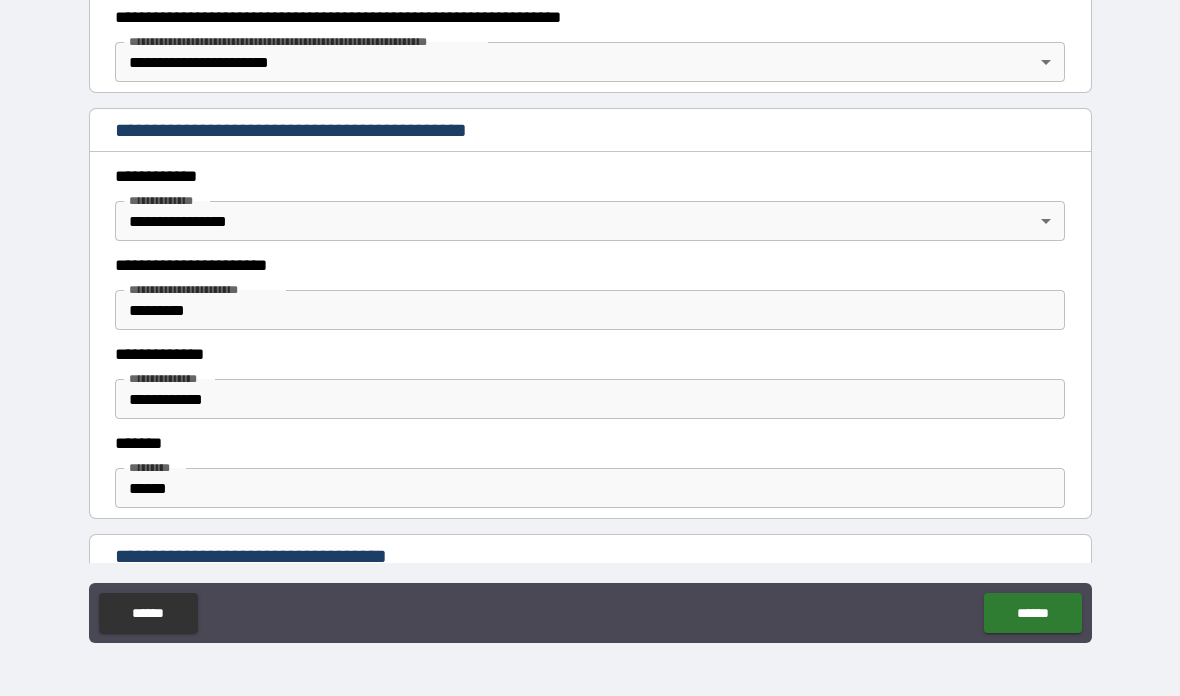 click on "**********" at bounding box center [590, 310] 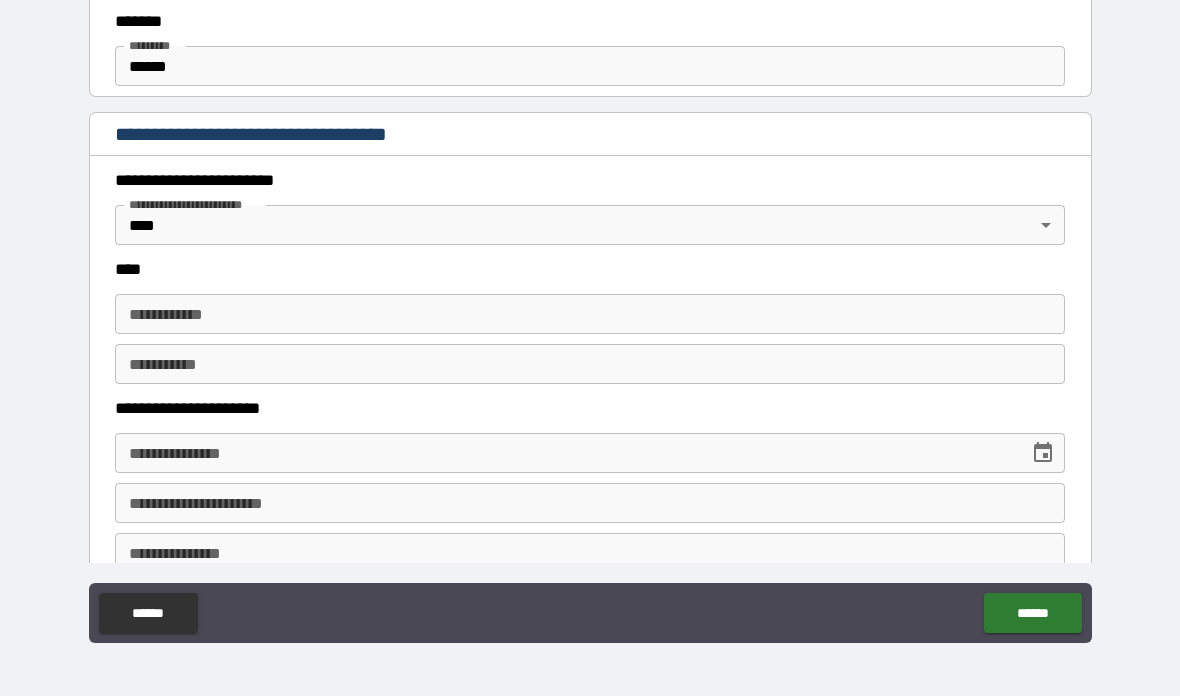 scroll, scrollTop: 804, scrollLeft: 0, axis: vertical 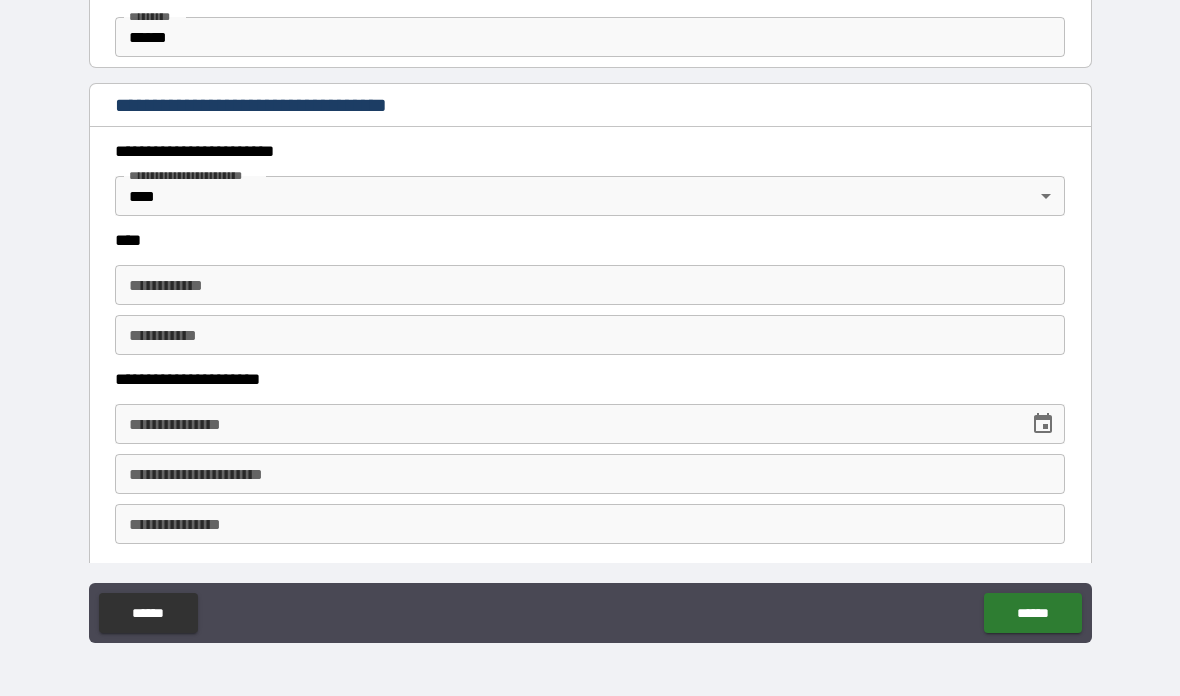 click on "**********" at bounding box center [590, 285] 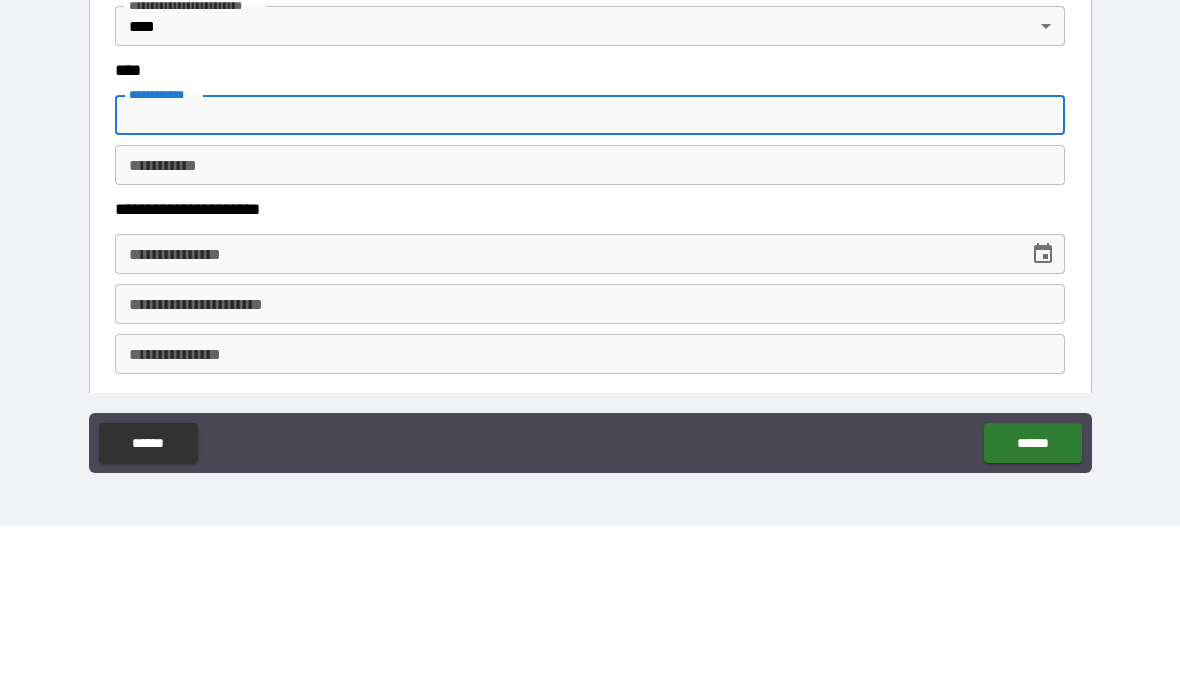 type on "******" 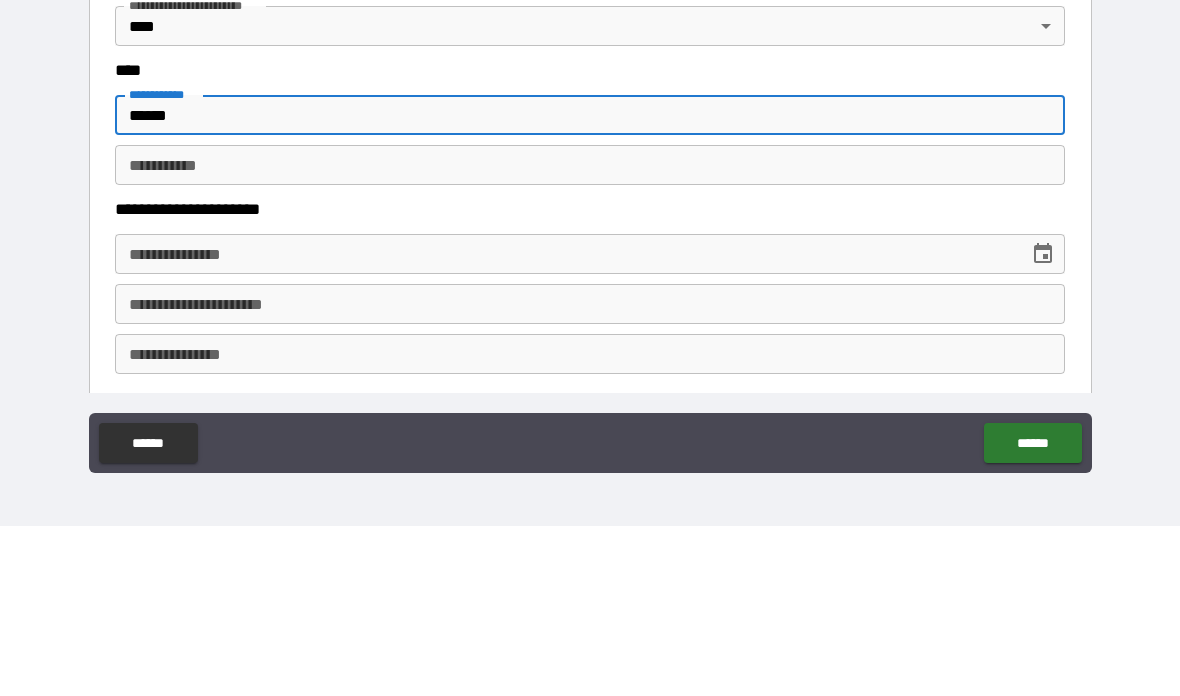 type on "********" 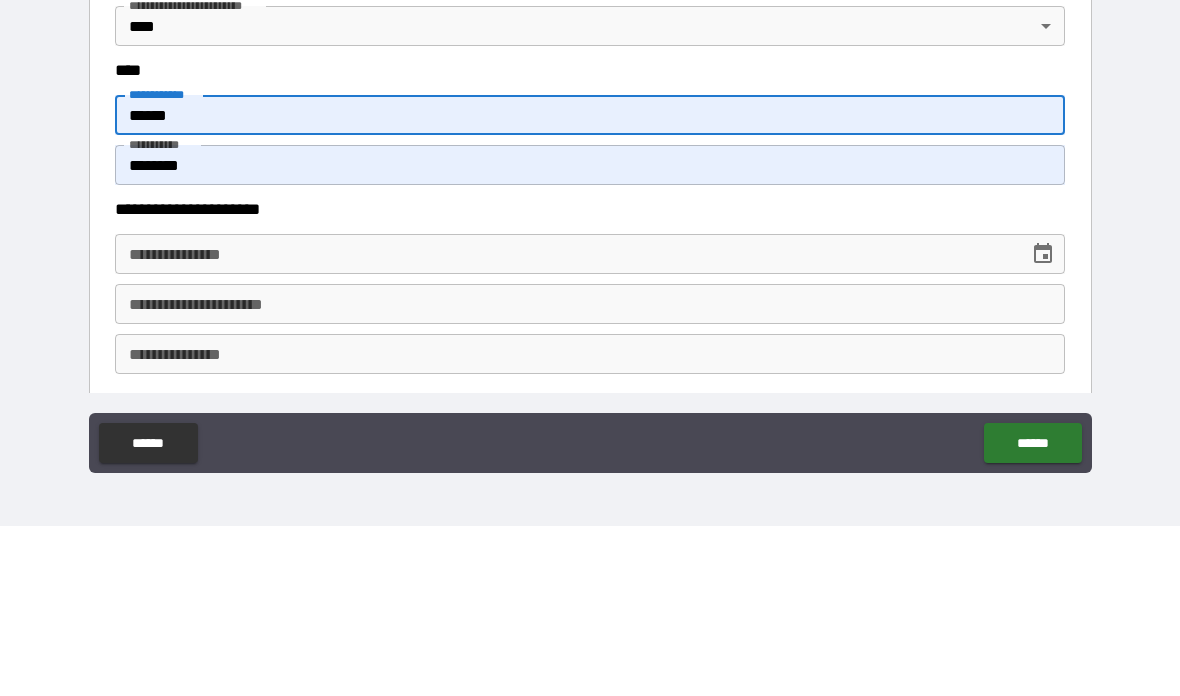type on "**********" 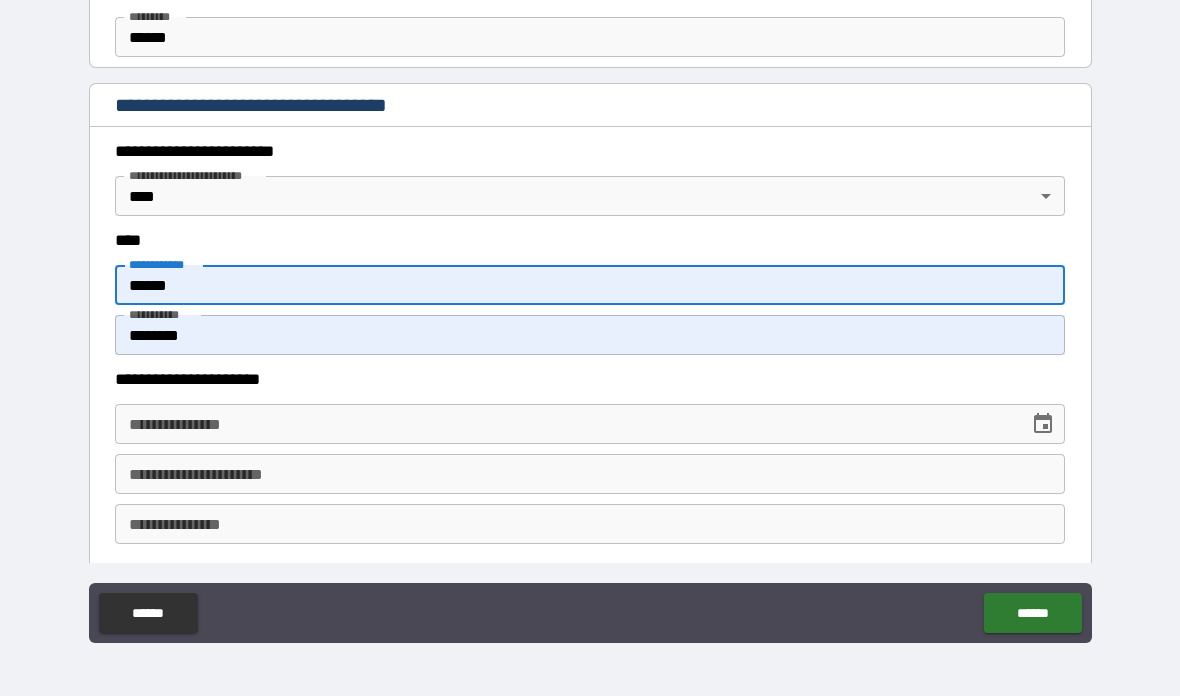 type on "********" 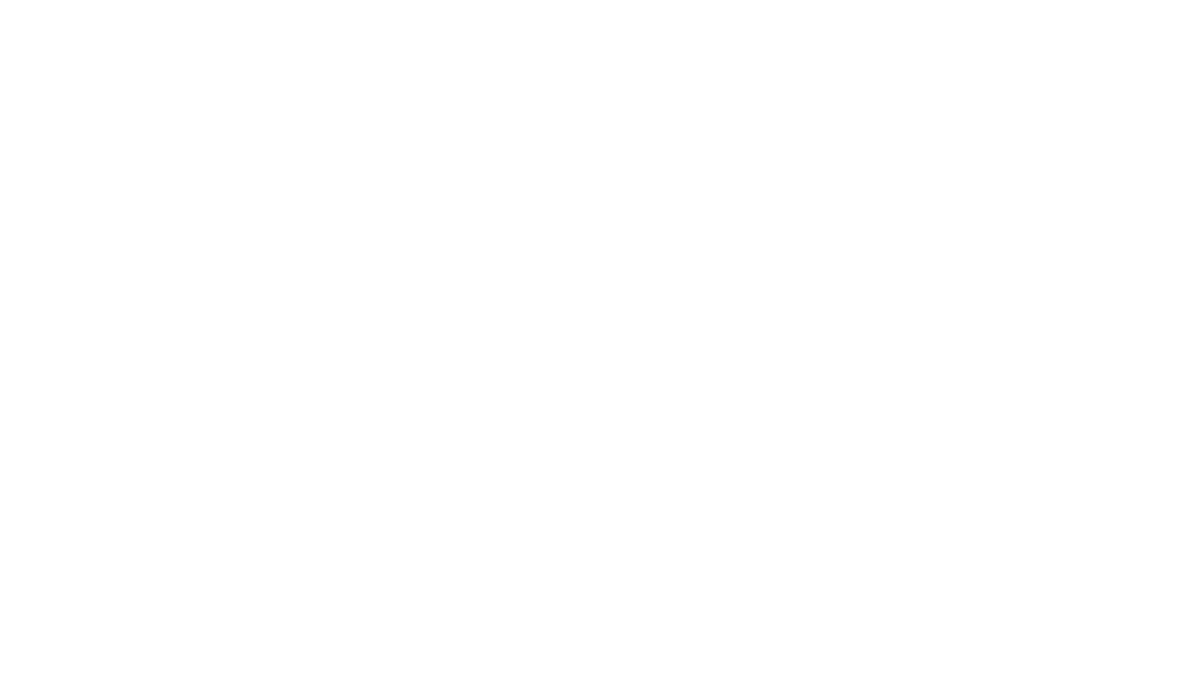 click at bounding box center (590, 268) 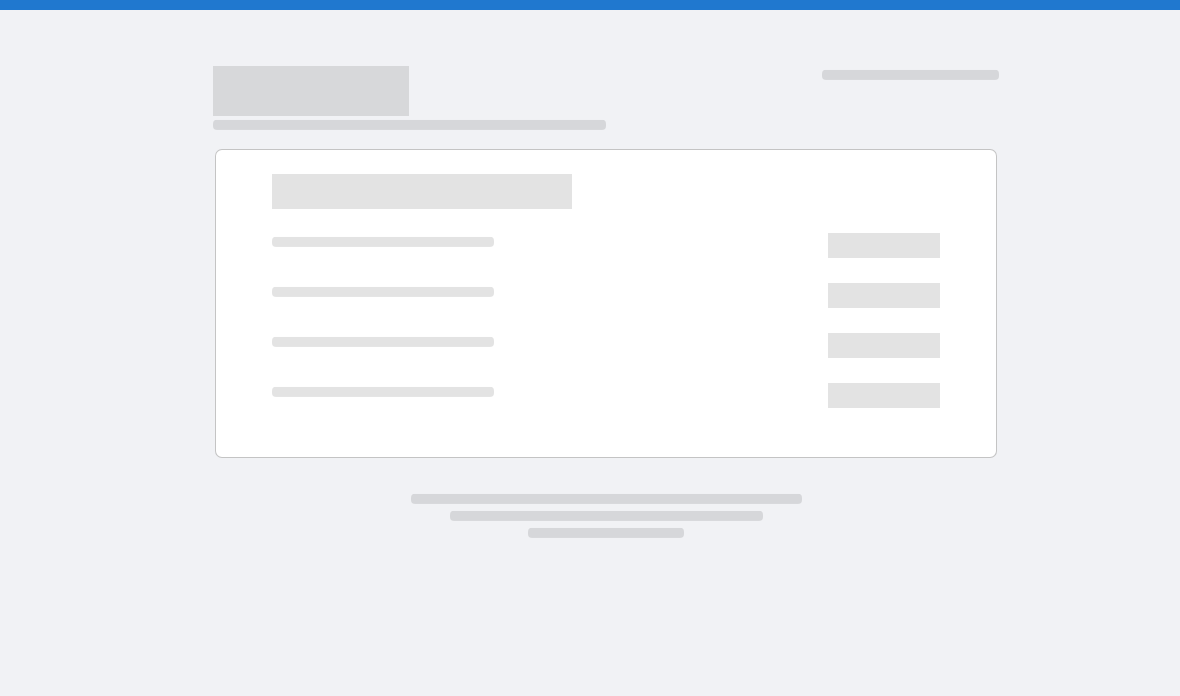 scroll, scrollTop: 0, scrollLeft: 0, axis: both 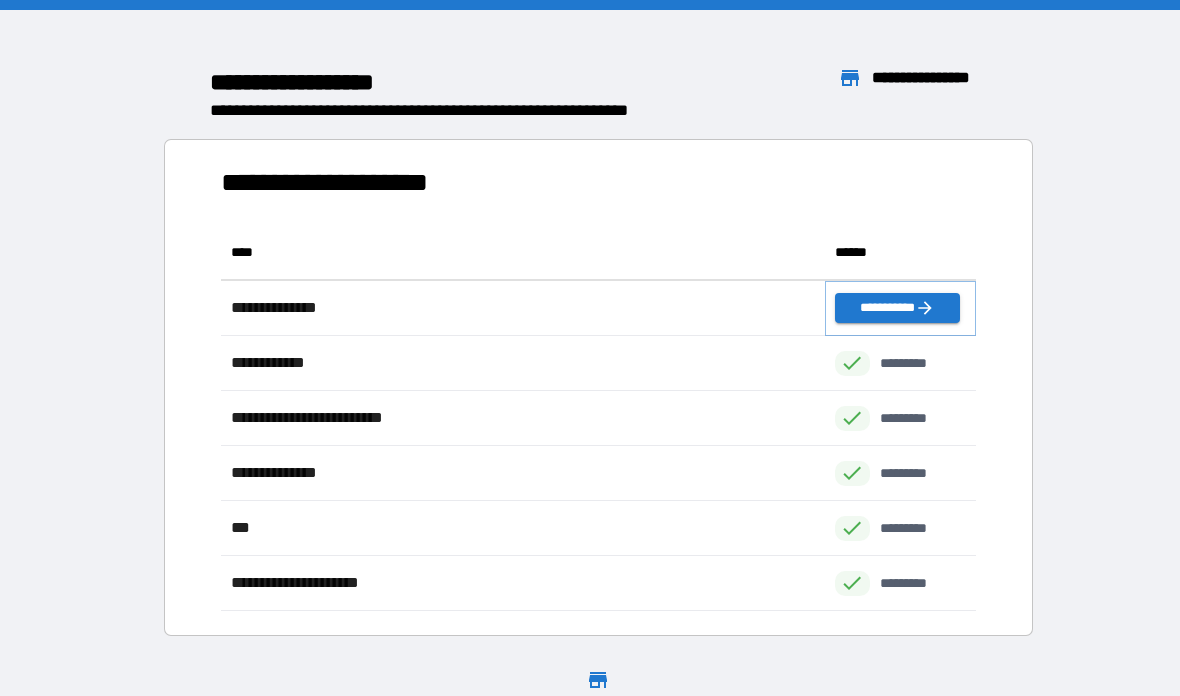 click 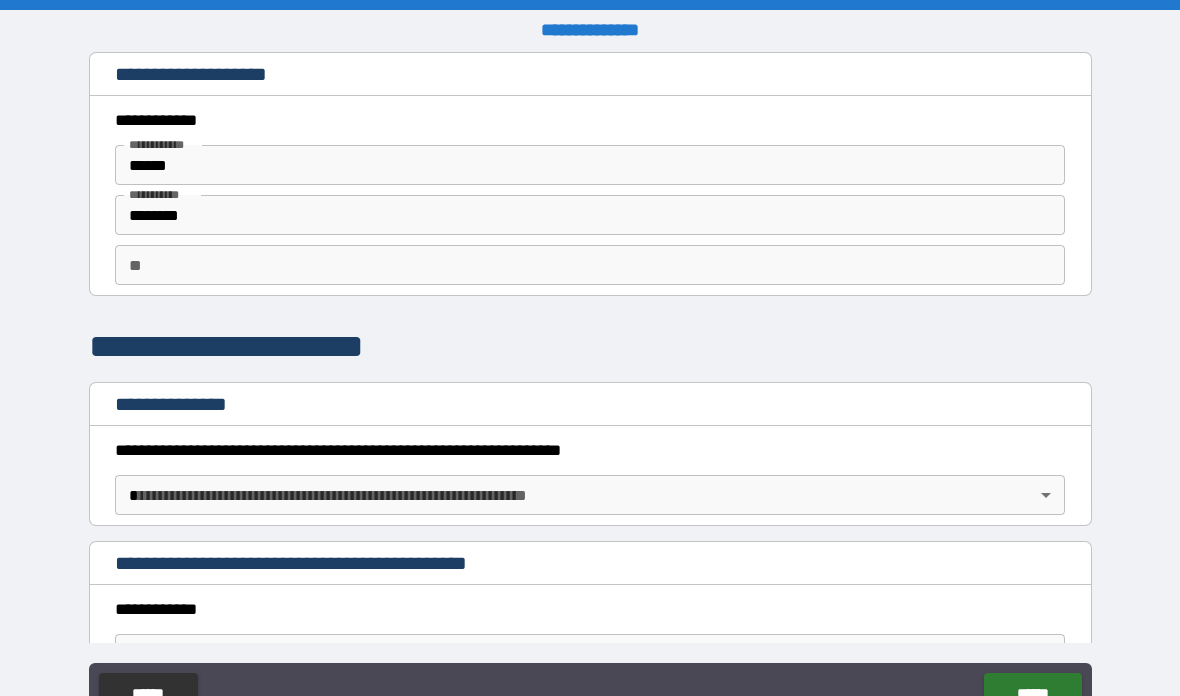 click on "**********" at bounding box center (590, 388) 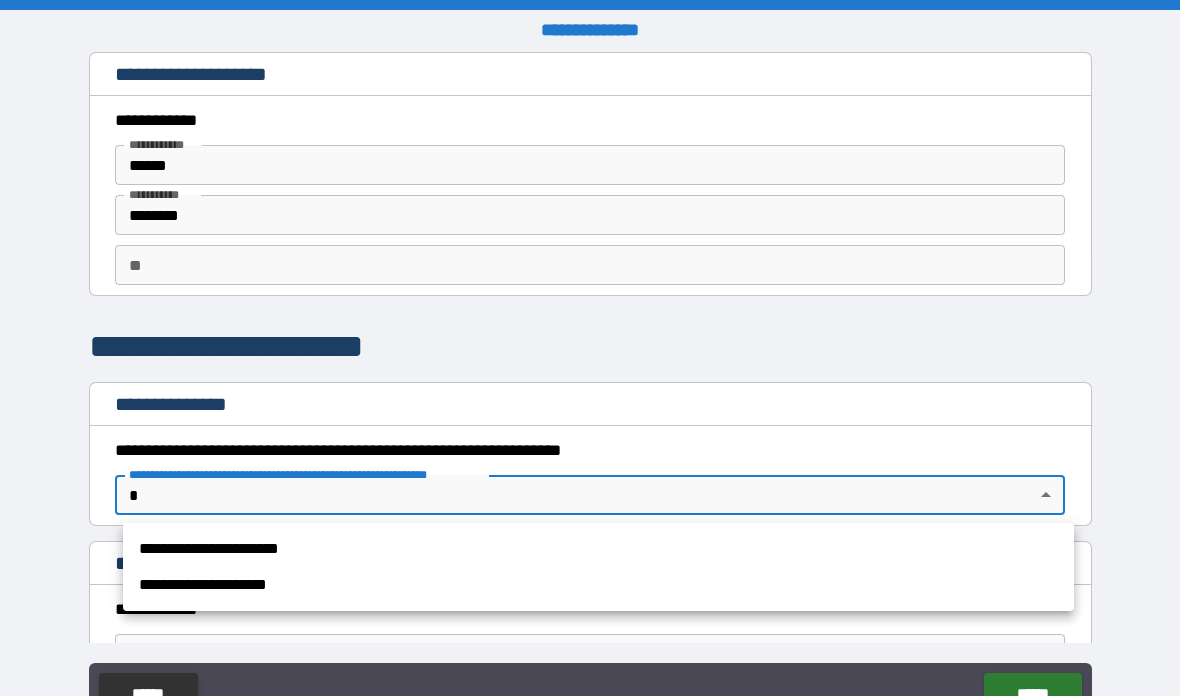 click on "**********" at bounding box center [598, 549] 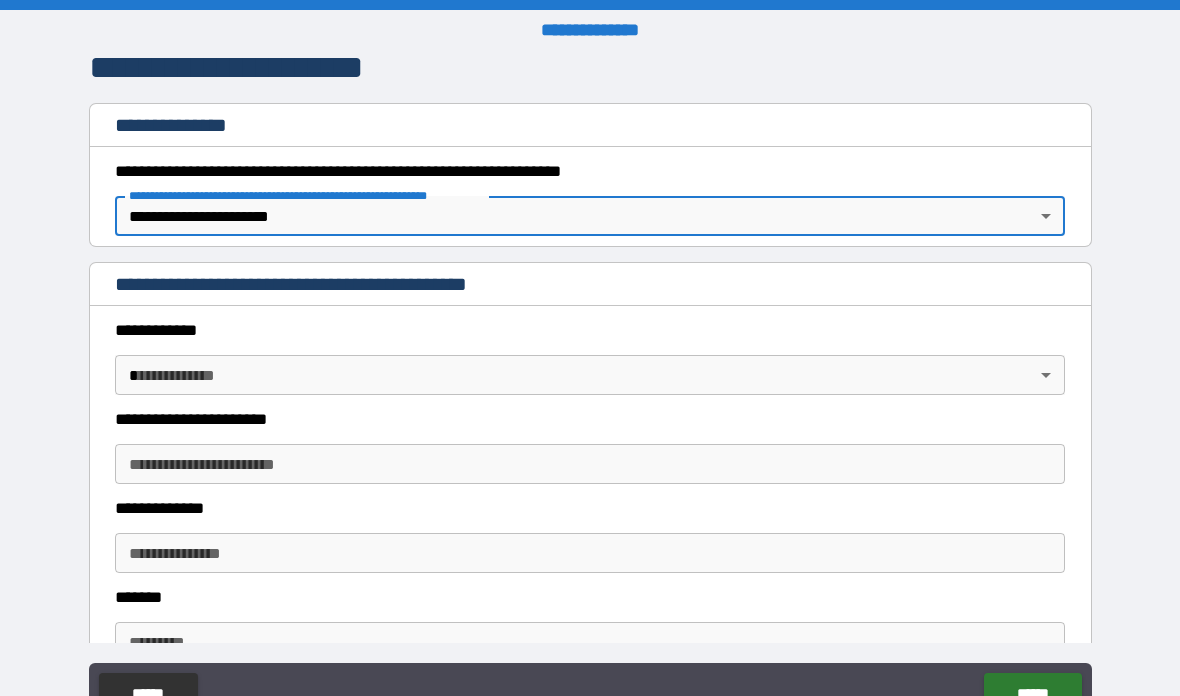 scroll, scrollTop: 280, scrollLeft: 0, axis: vertical 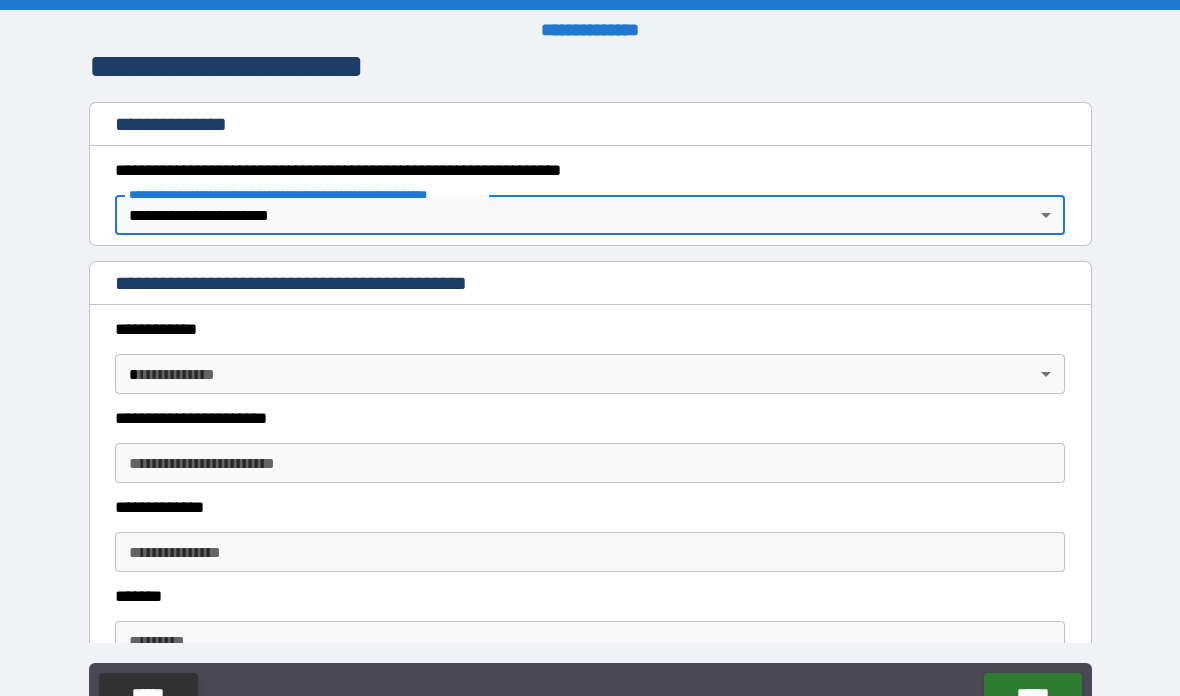 click on "**********" at bounding box center [590, 388] 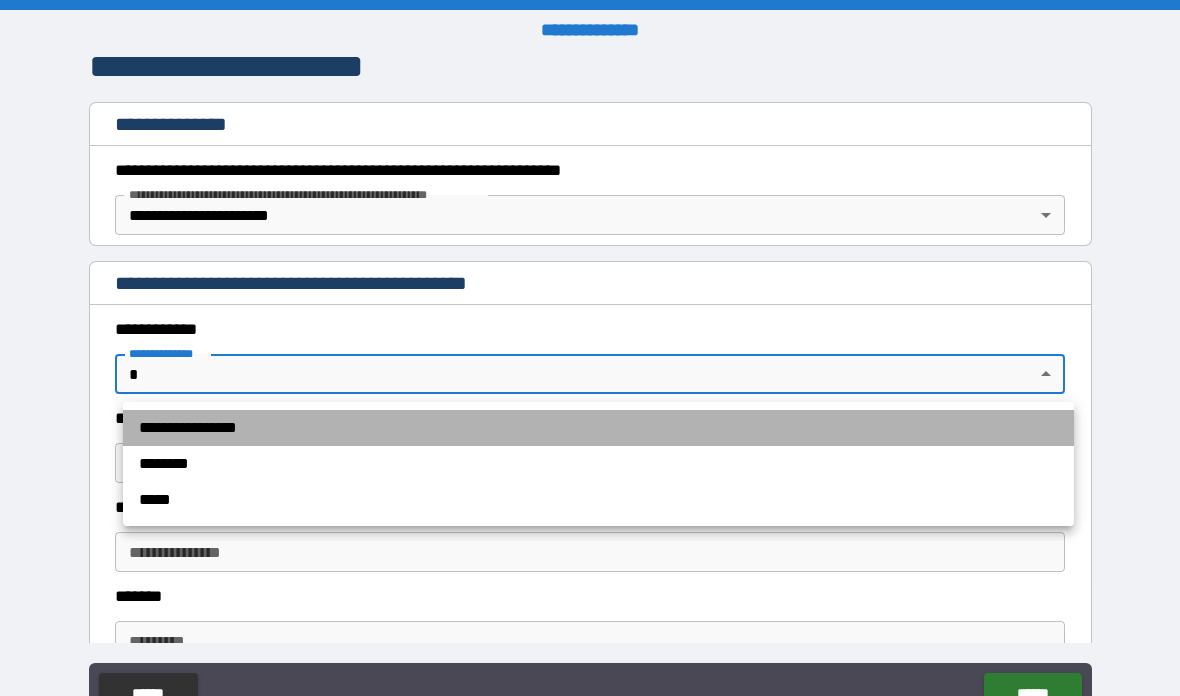 click on "**********" at bounding box center (598, 428) 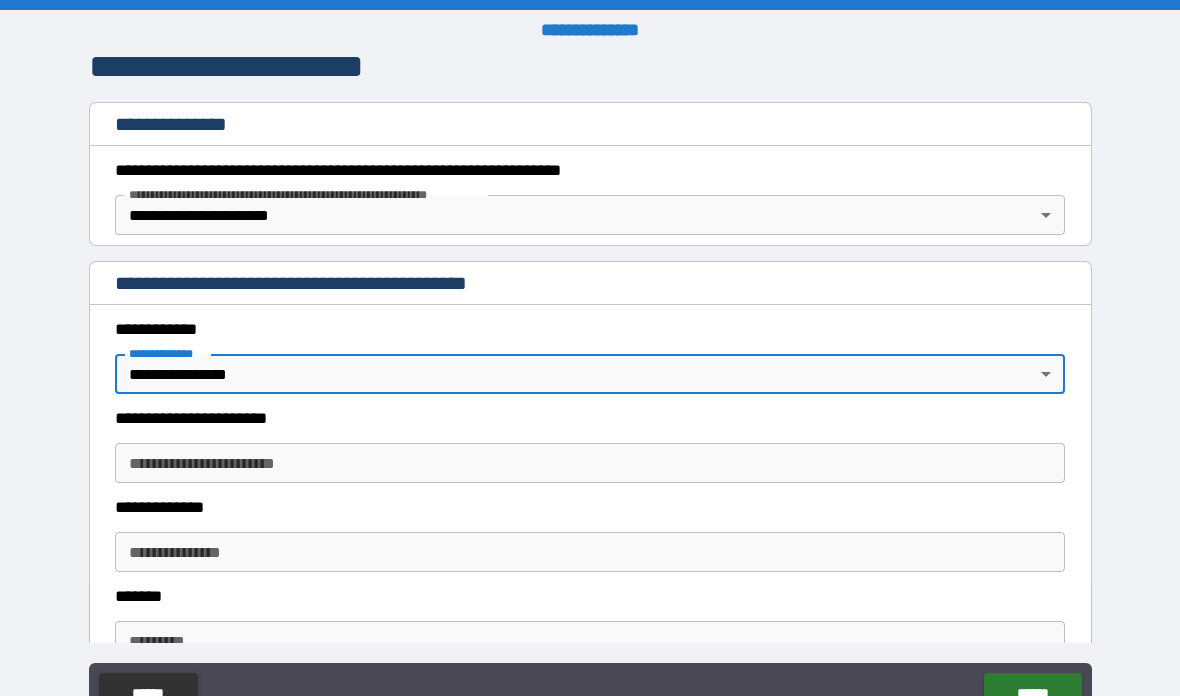 click on "**********" at bounding box center [590, 463] 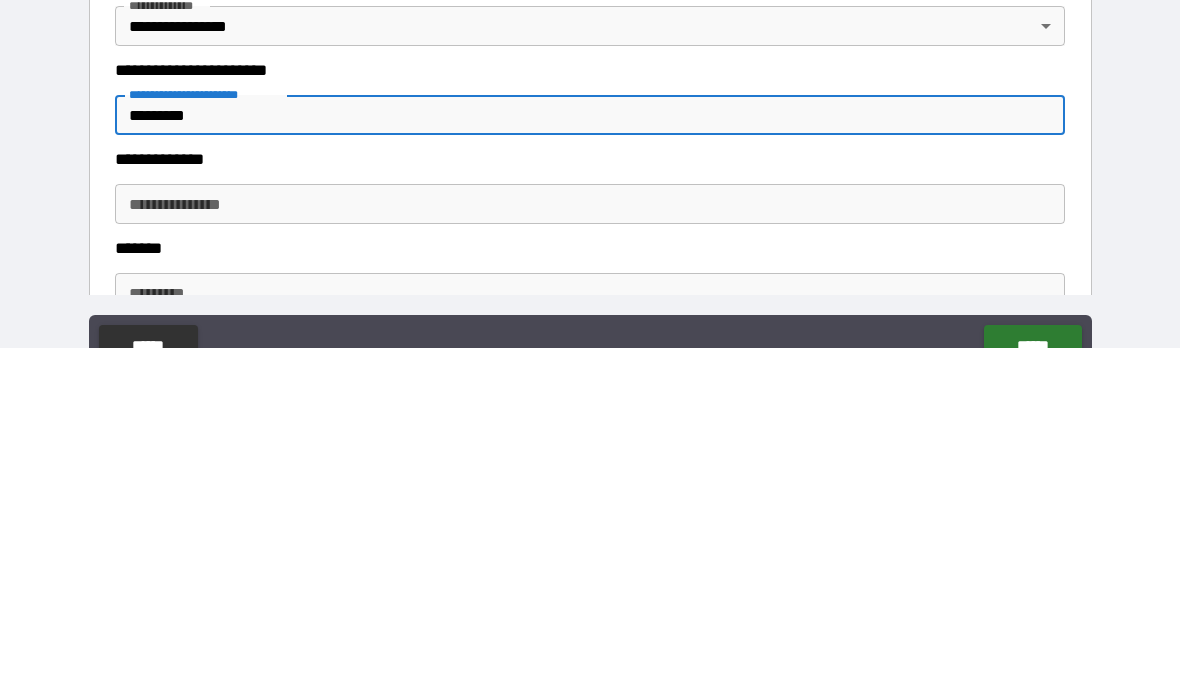 type on "*********" 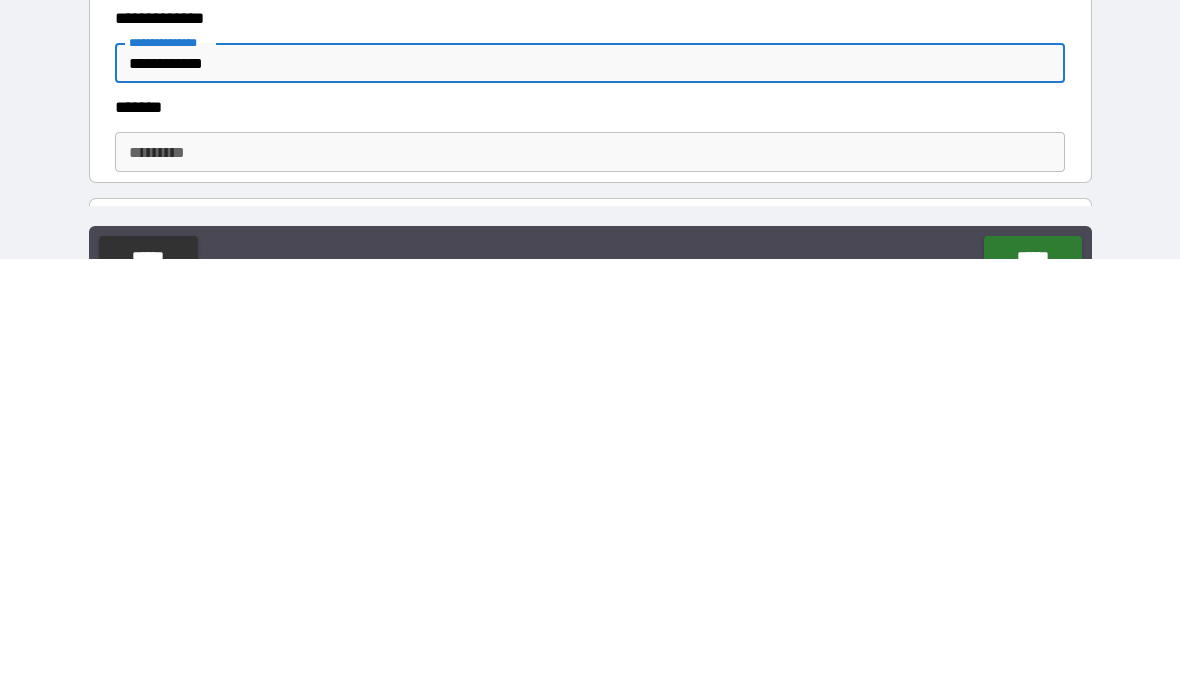 scroll, scrollTop: 335, scrollLeft: 0, axis: vertical 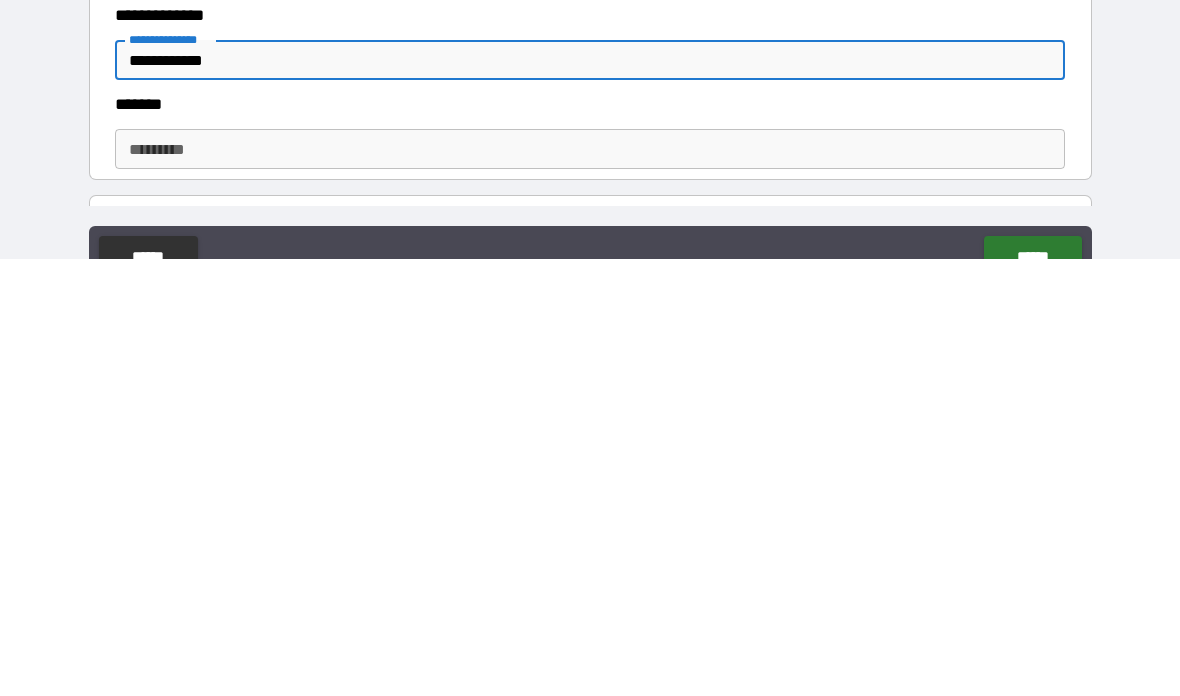 type on "**********" 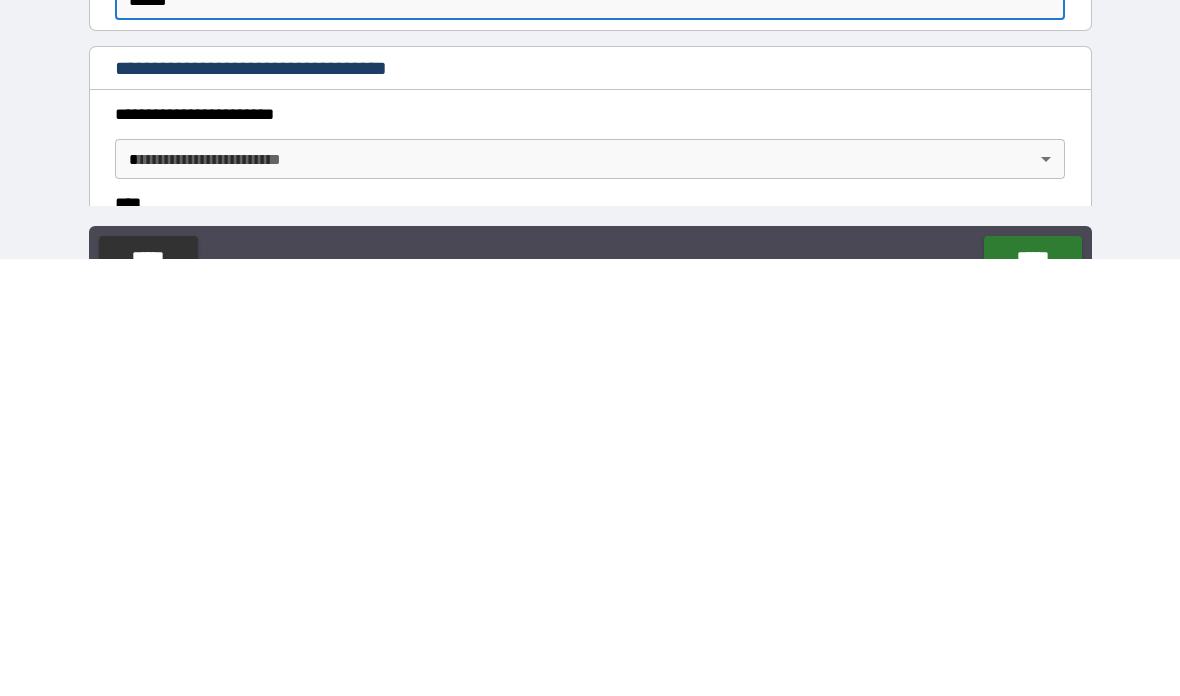 scroll, scrollTop: 482, scrollLeft: 0, axis: vertical 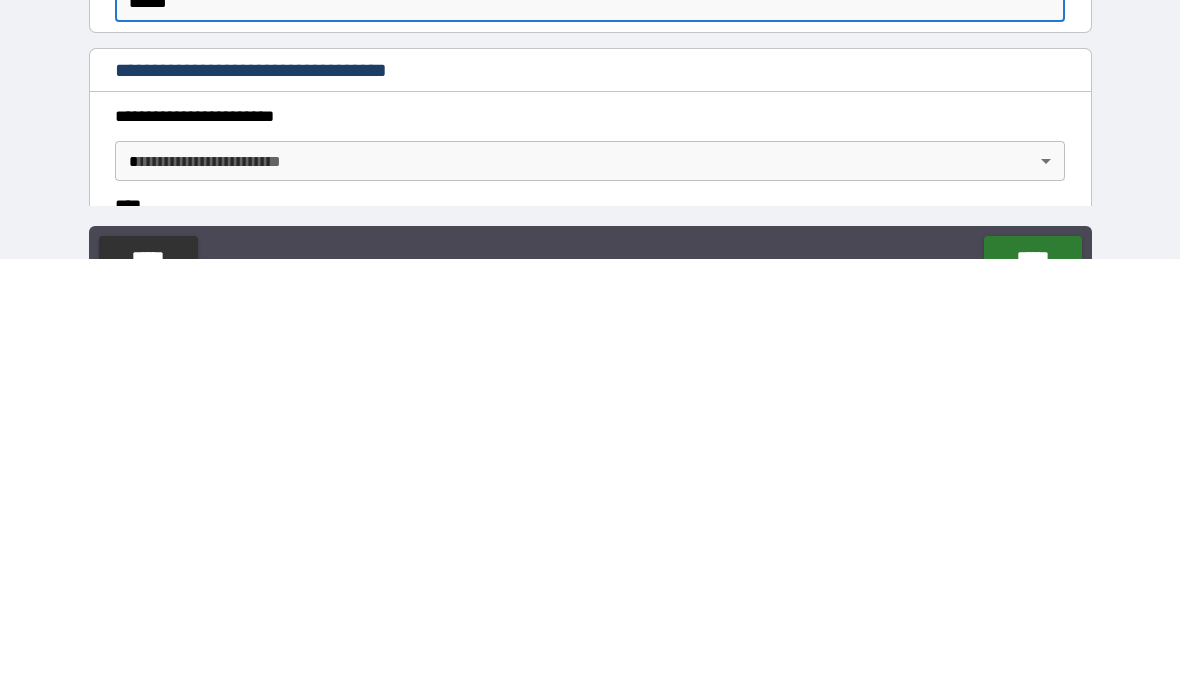 type on "******" 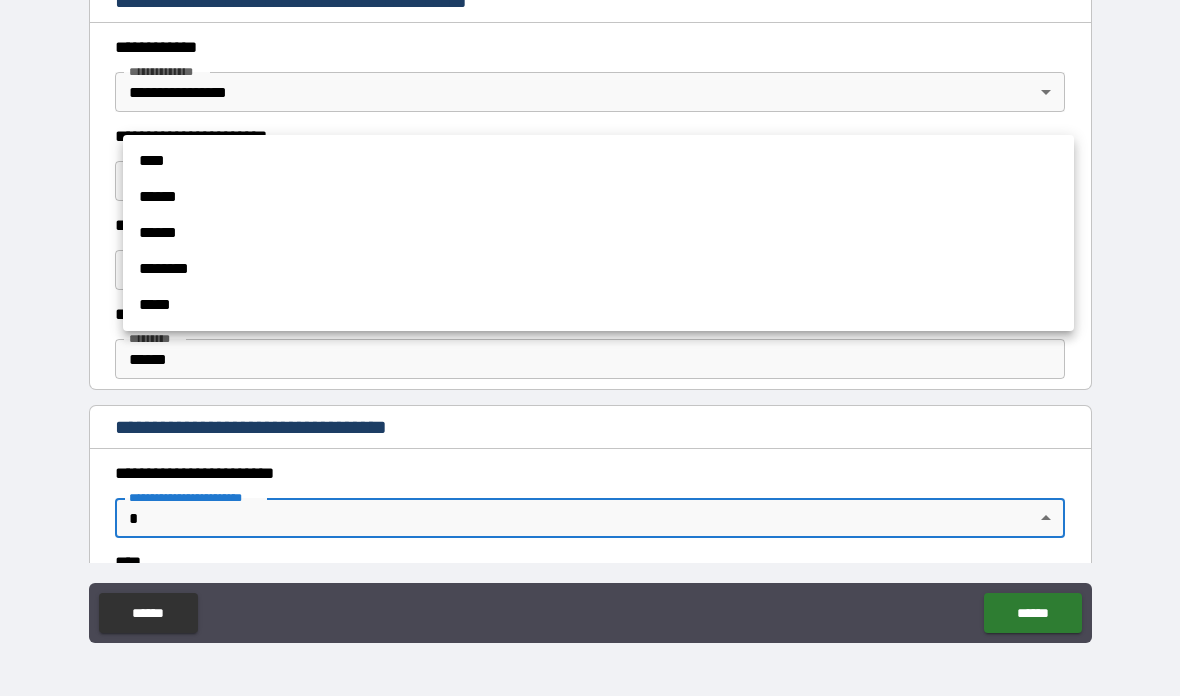 click on "****" at bounding box center [598, 161] 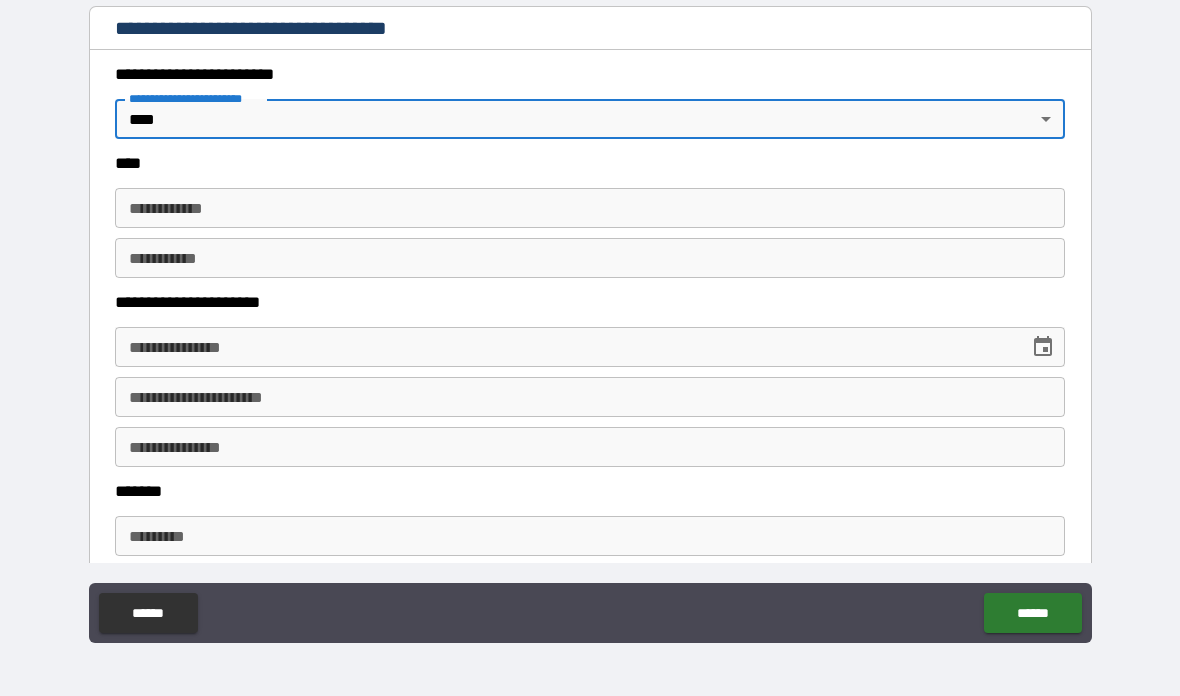 scroll, scrollTop: 880, scrollLeft: 0, axis: vertical 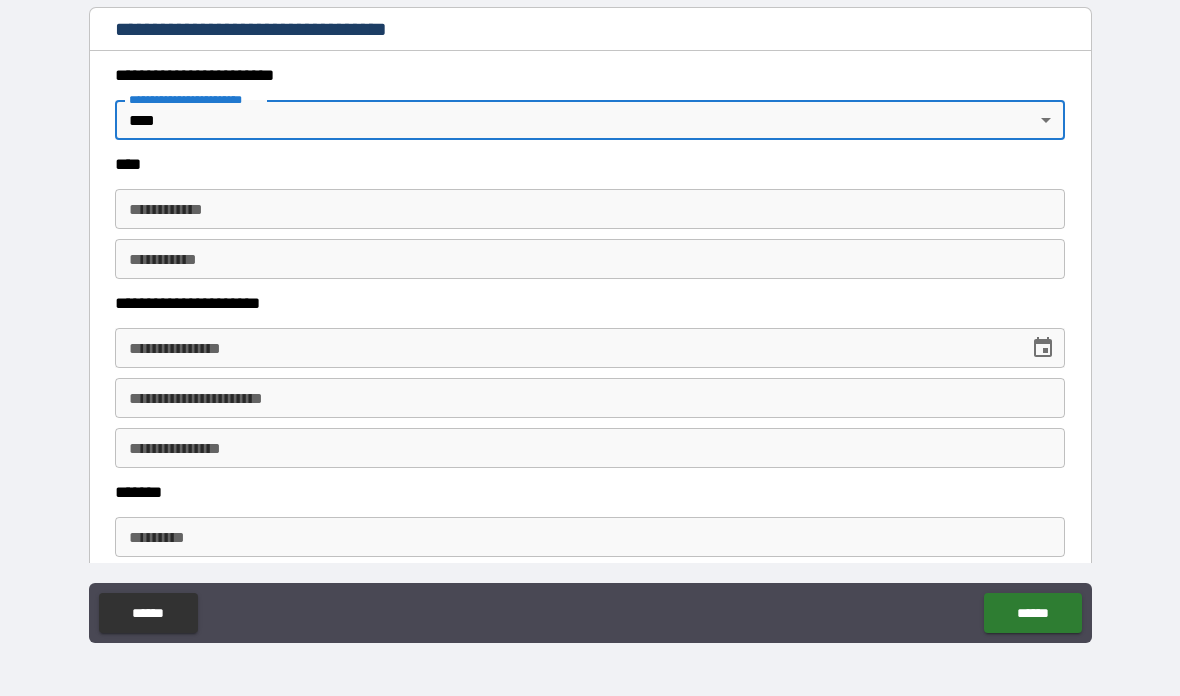 click on "**********" at bounding box center [590, 209] 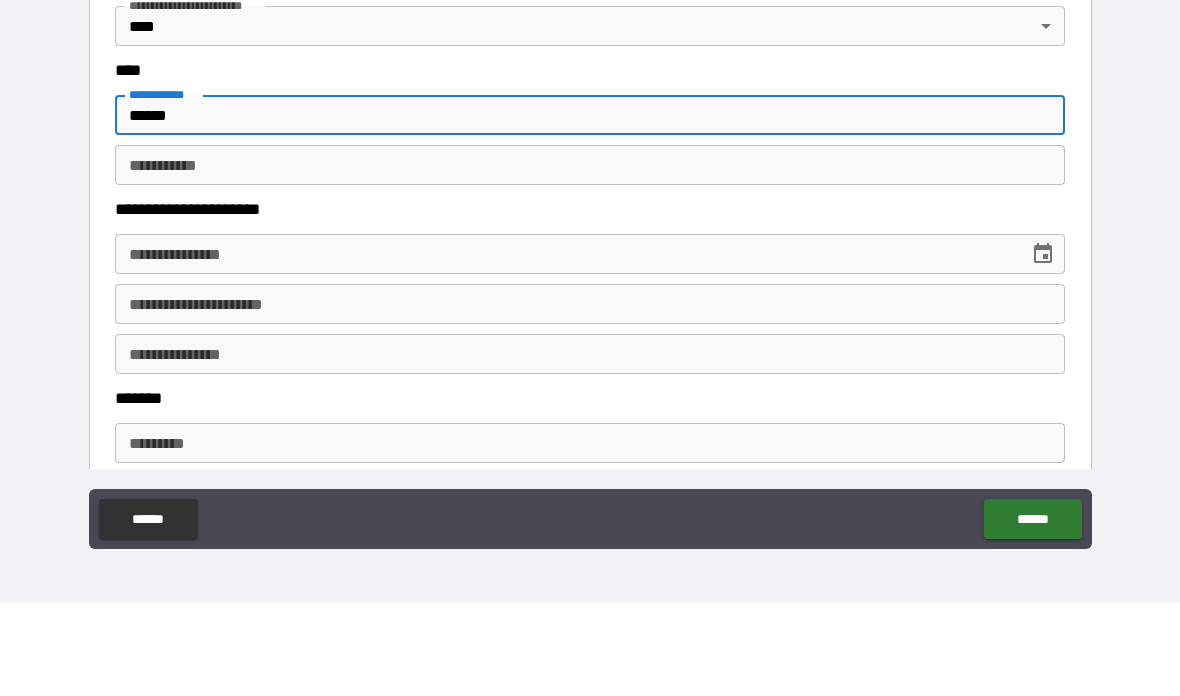 type on "******" 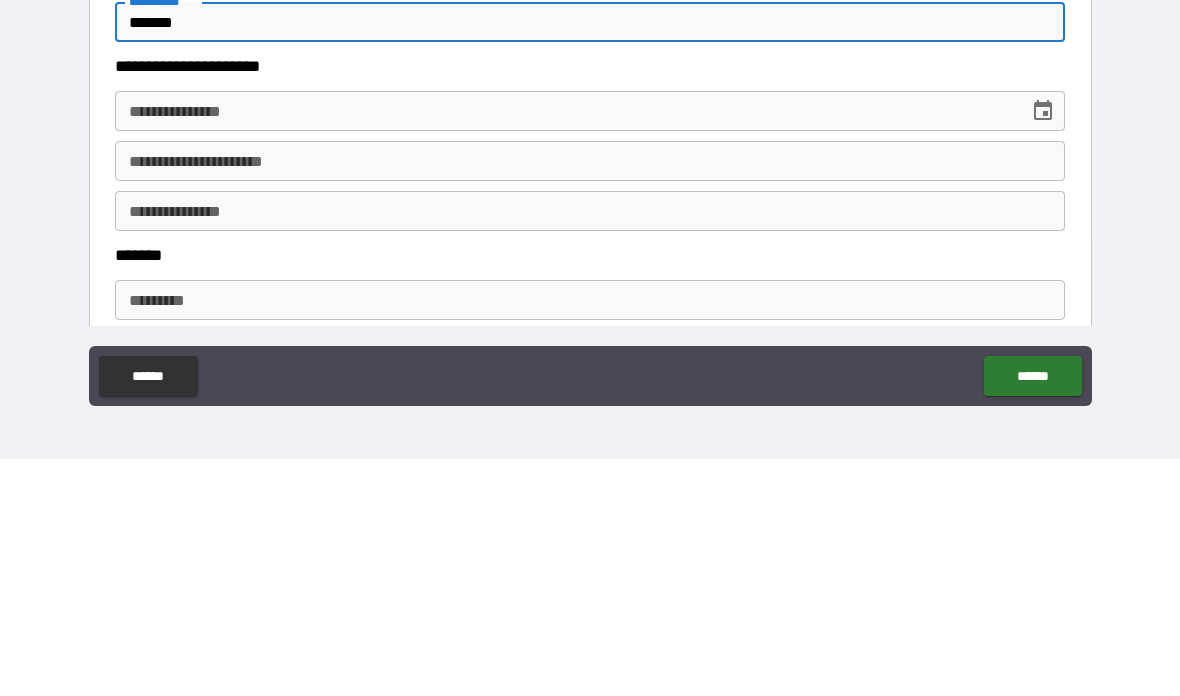 type on "*******" 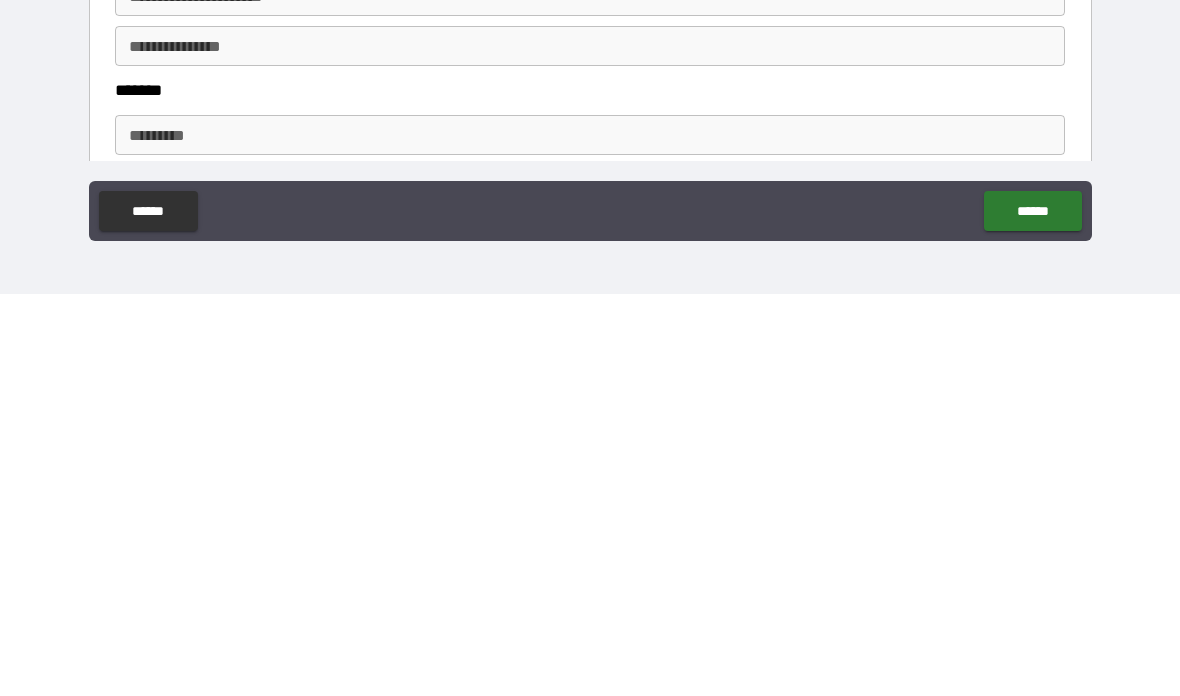 type on "**********" 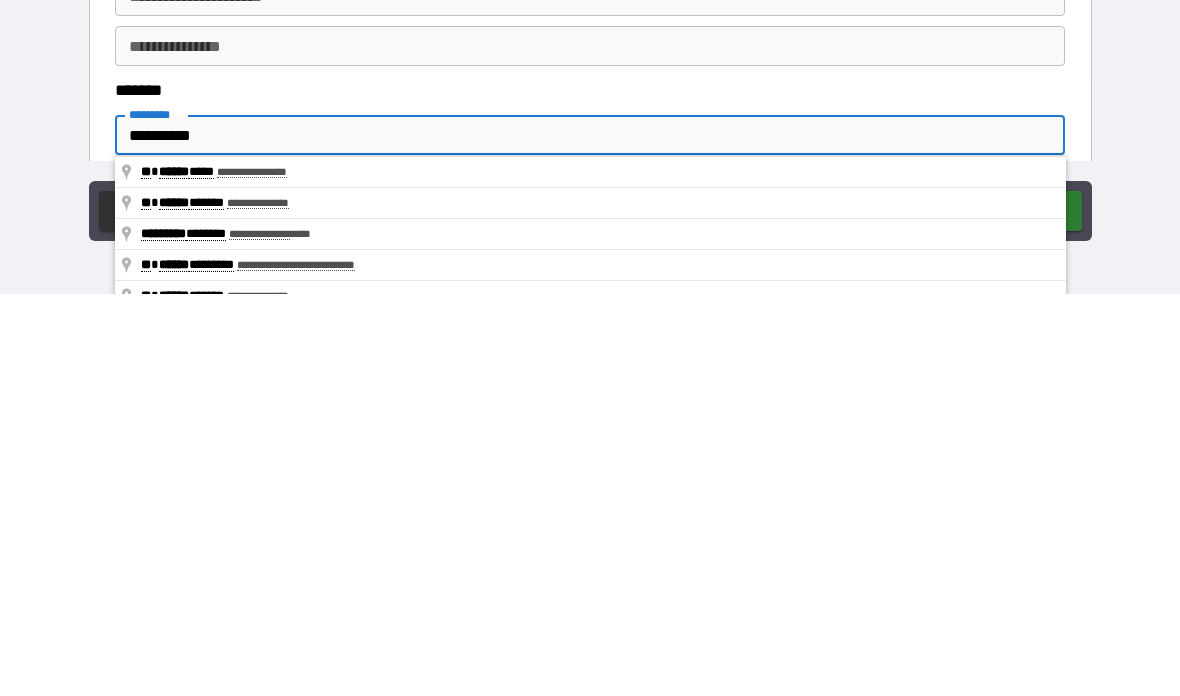 type on "**********" 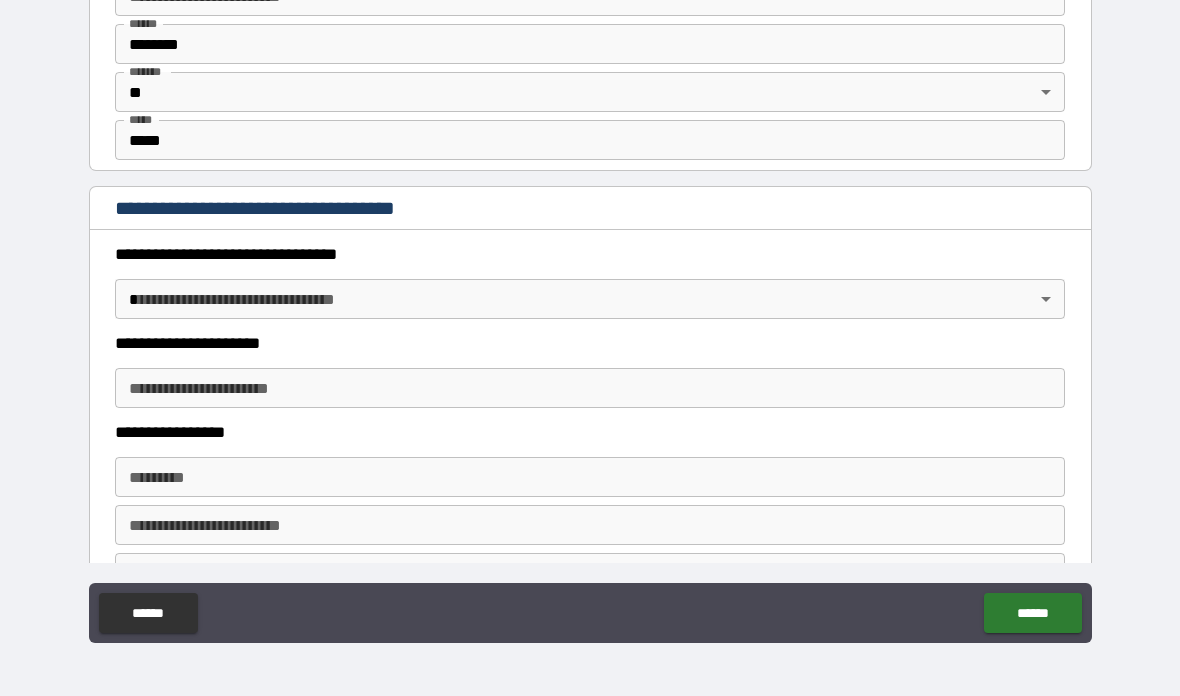 scroll, scrollTop: 1470, scrollLeft: 0, axis: vertical 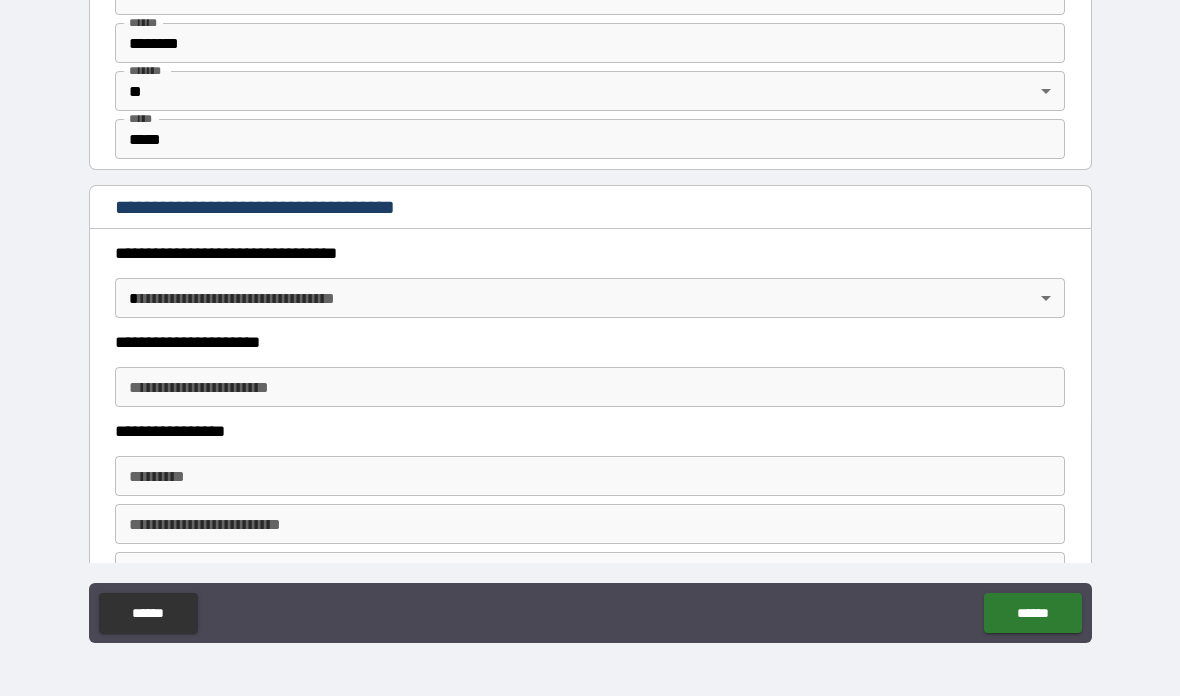 click on "**********" at bounding box center [590, 308] 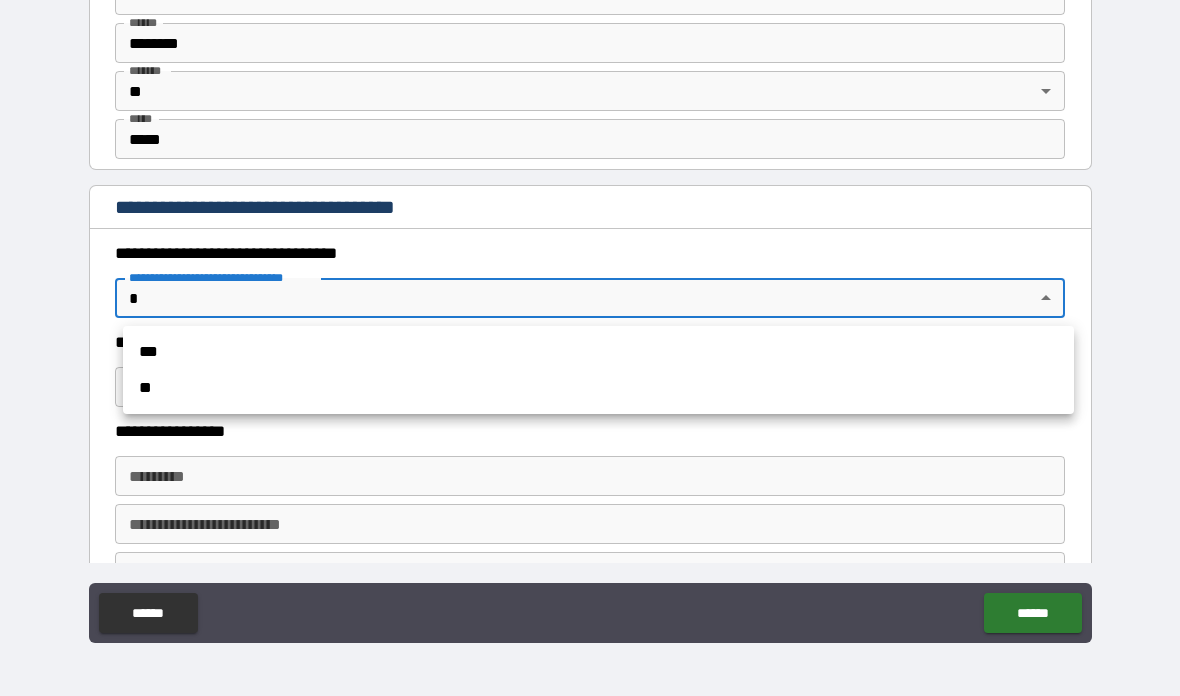 click on "**" at bounding box center (598, 388) 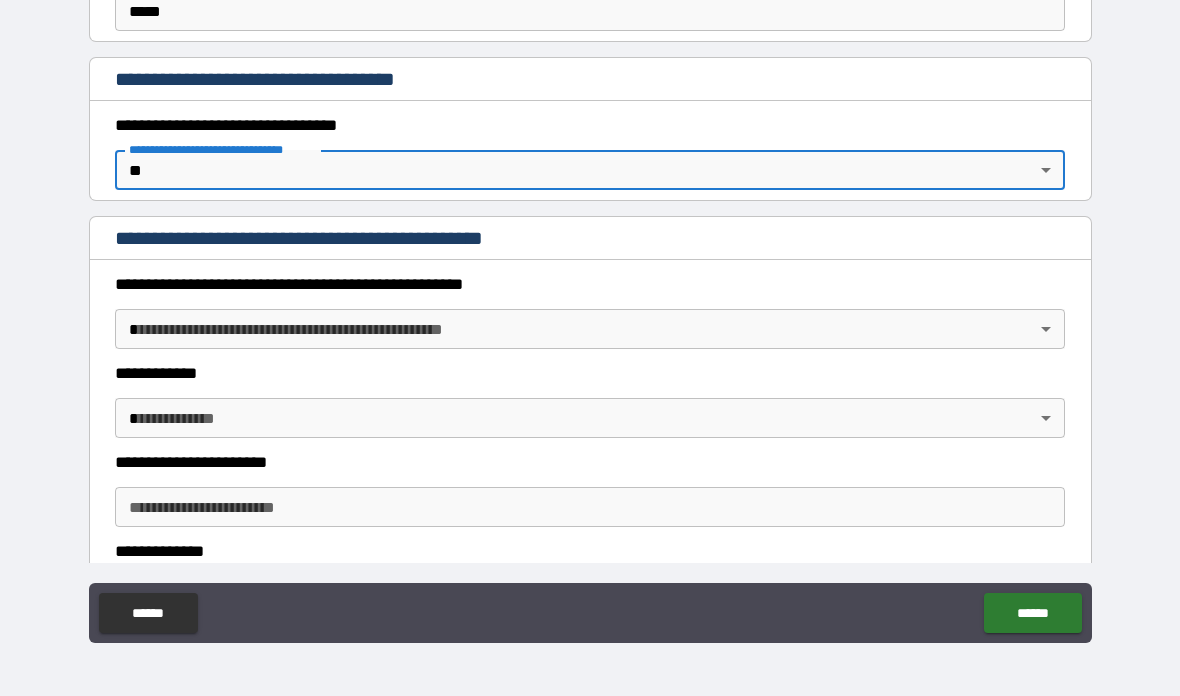 scroll, scrollTop: 1608, scrollLeft: 0, axis: vertical 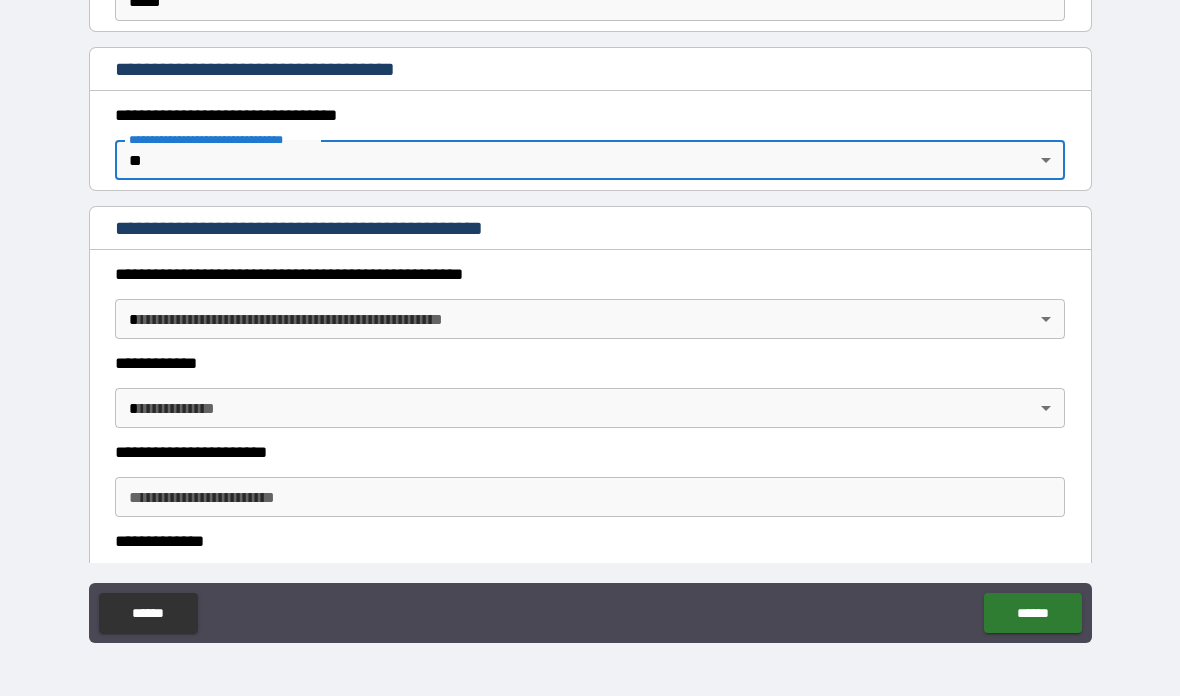 click on "**********" at bounding box center (590, 308) 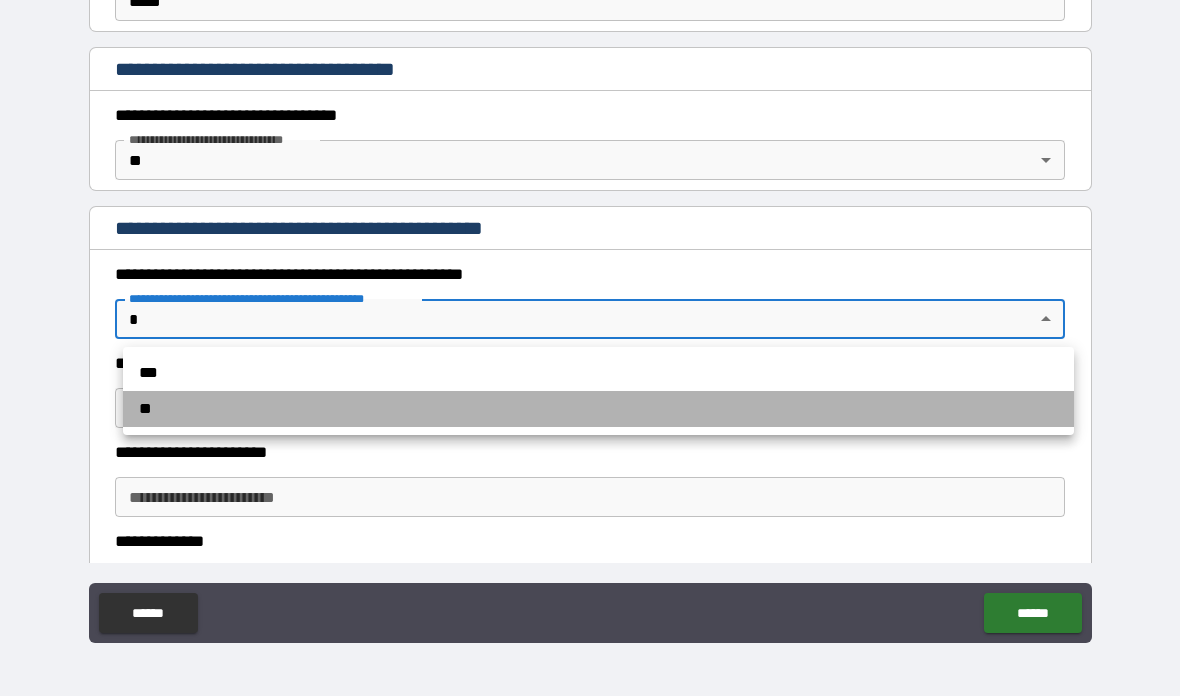 click on "**" at bounding box center [598, 409] 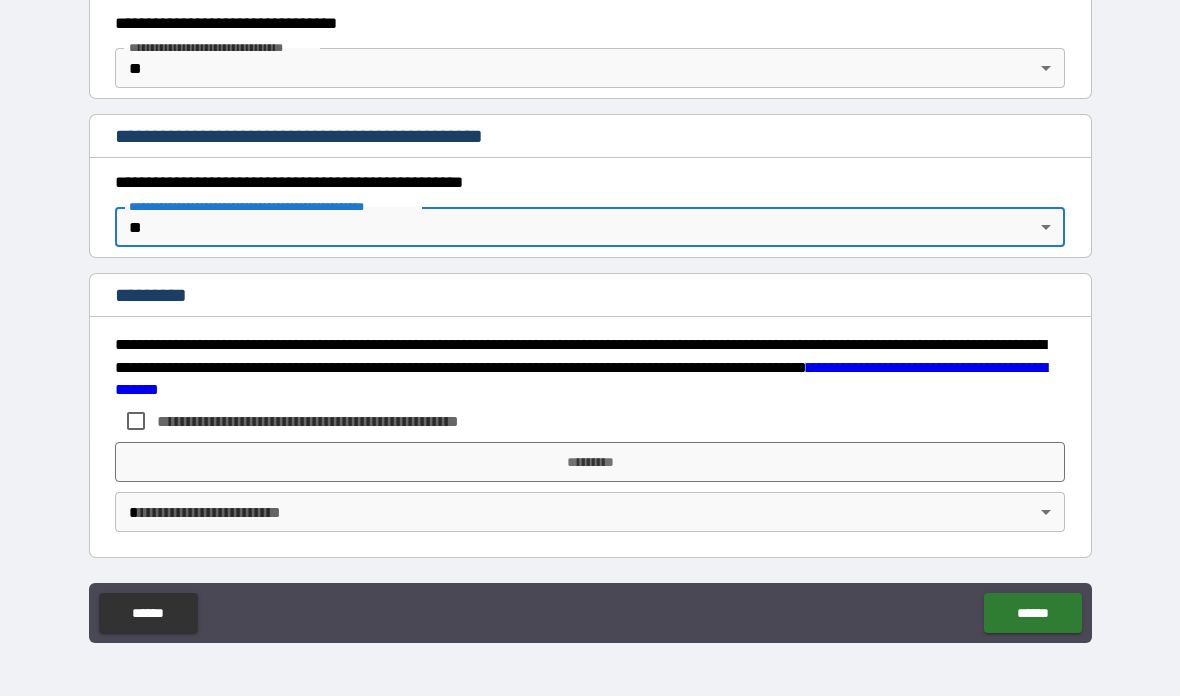 scroll, scrollTop: 1700, scrollLeft: 0, axis: vertical 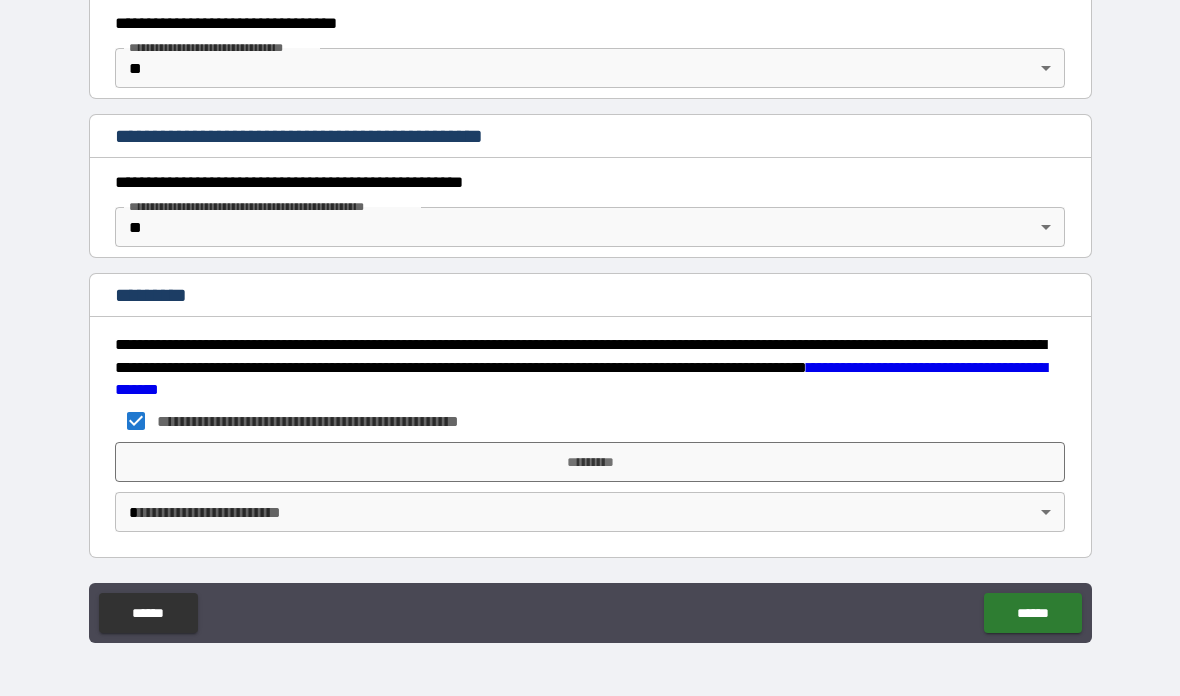 click on "**********" at bounding box center [590, 308] 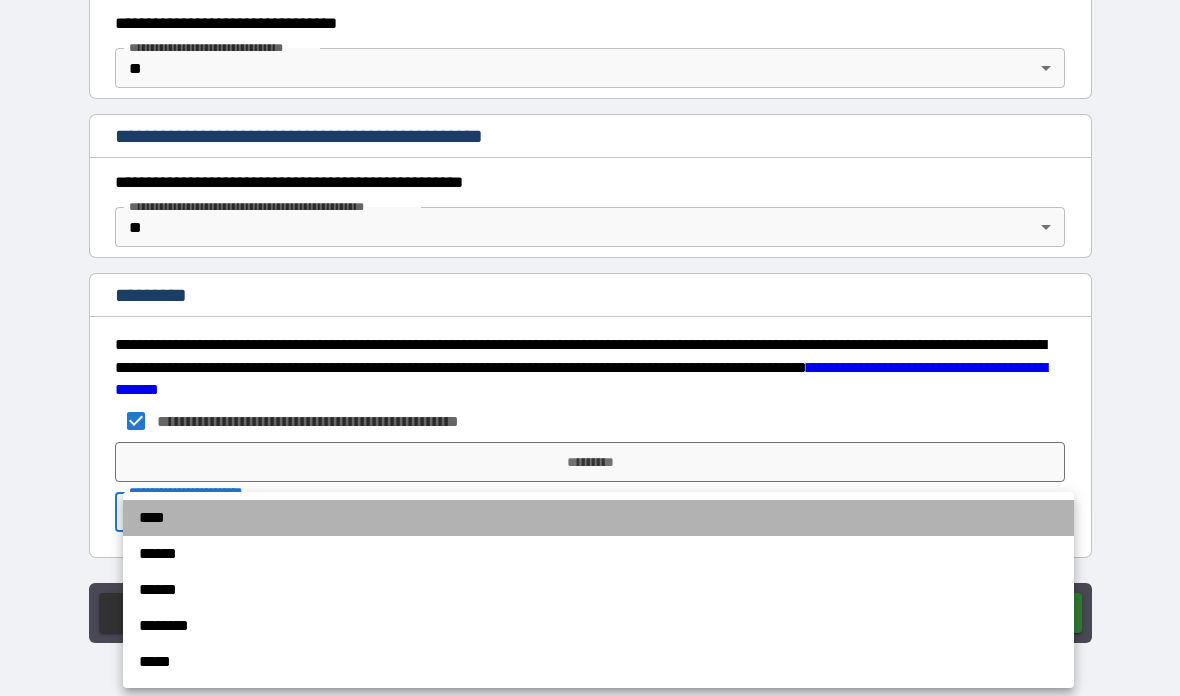 click on "****" at bounding box center [598, 518] 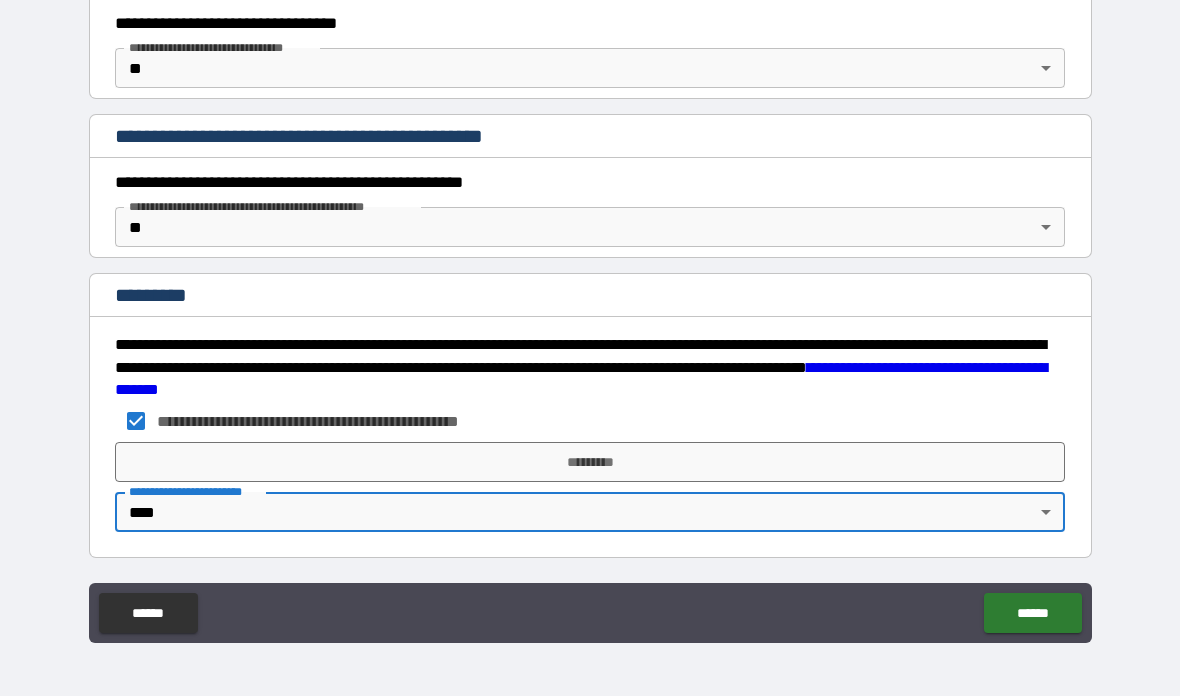 click on "*********" at bounding box center [590, 462] 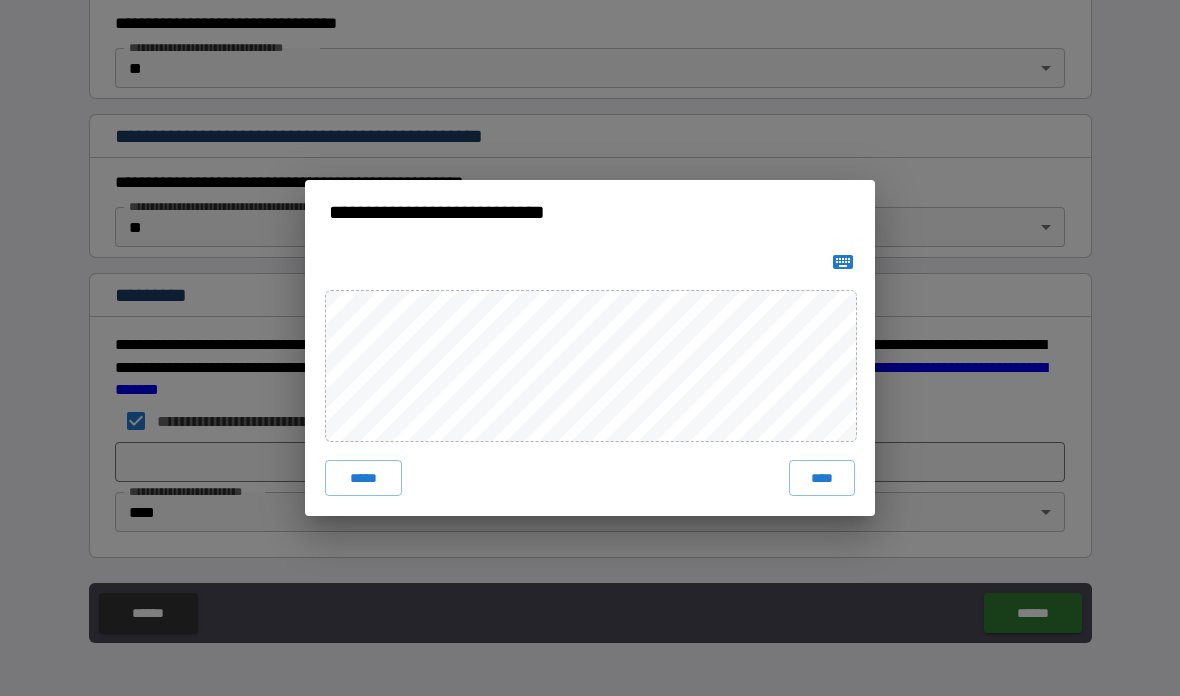 click at bounding box center (843, 262) 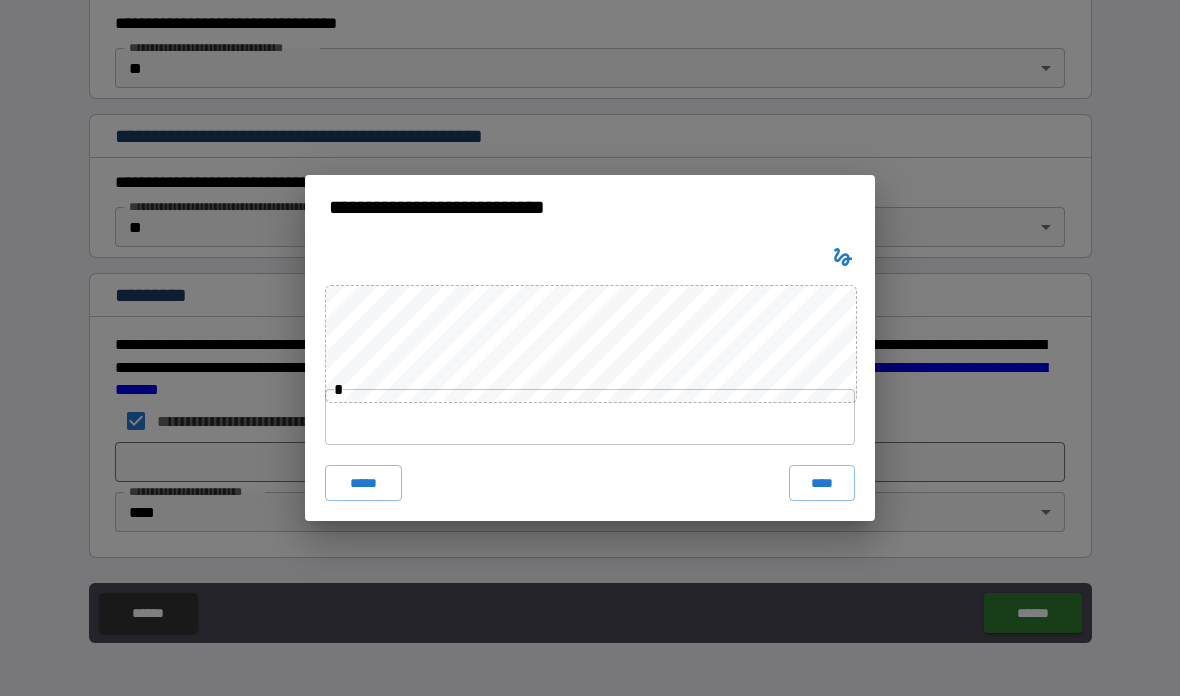click at bounding box center (590, 417) 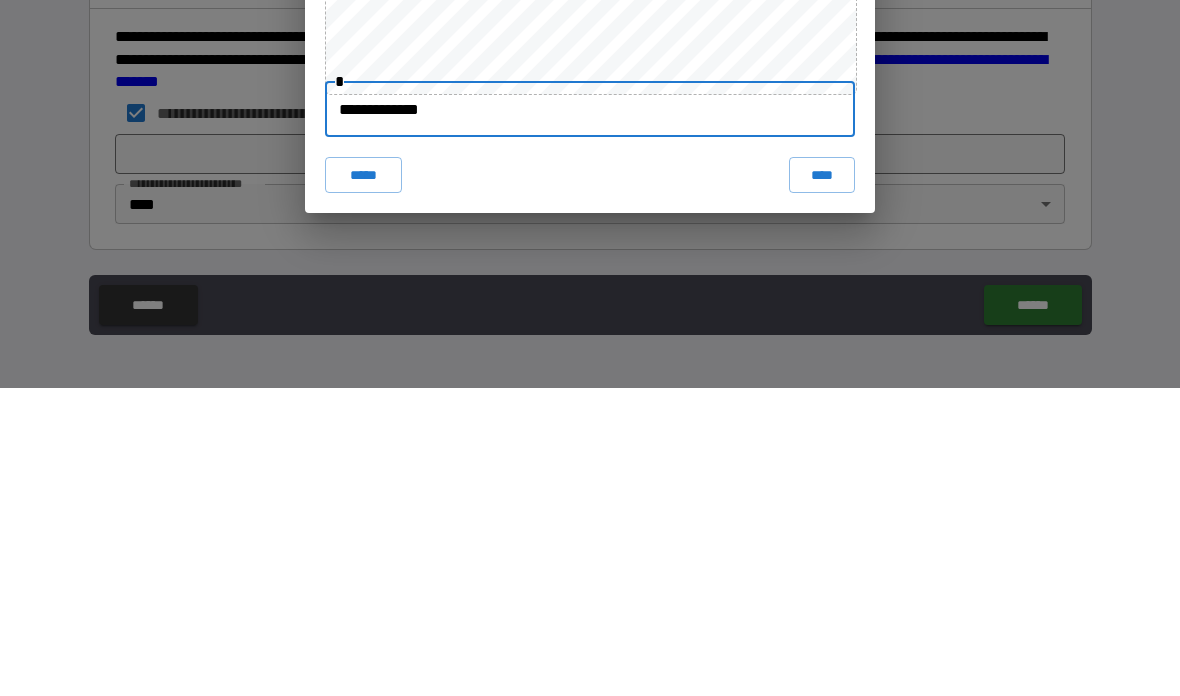 type on "**********" 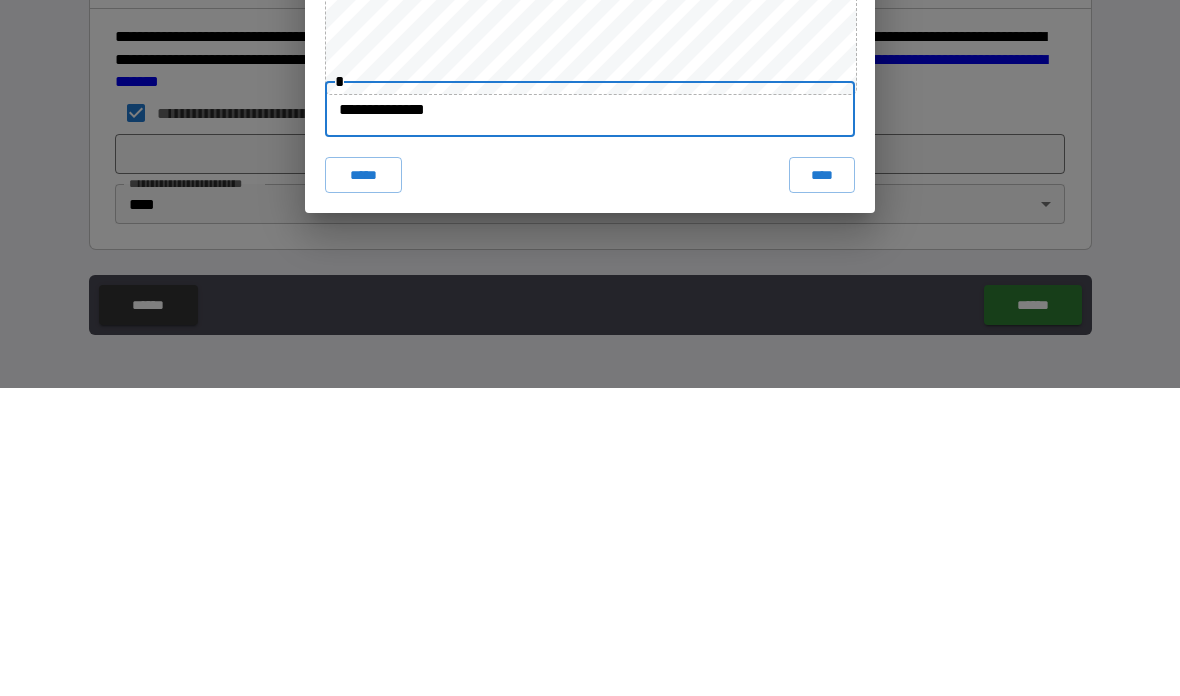 click on "****" at bounding box center (822, 483) 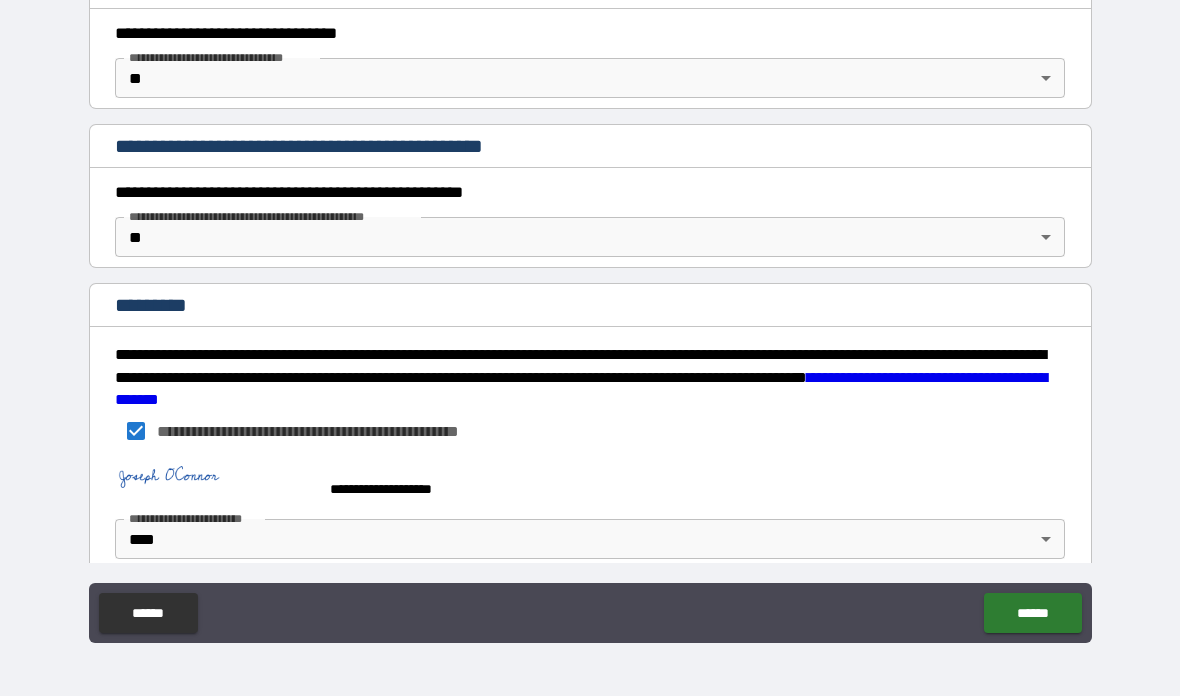 click on "******" at bounding box center [1032, 613] 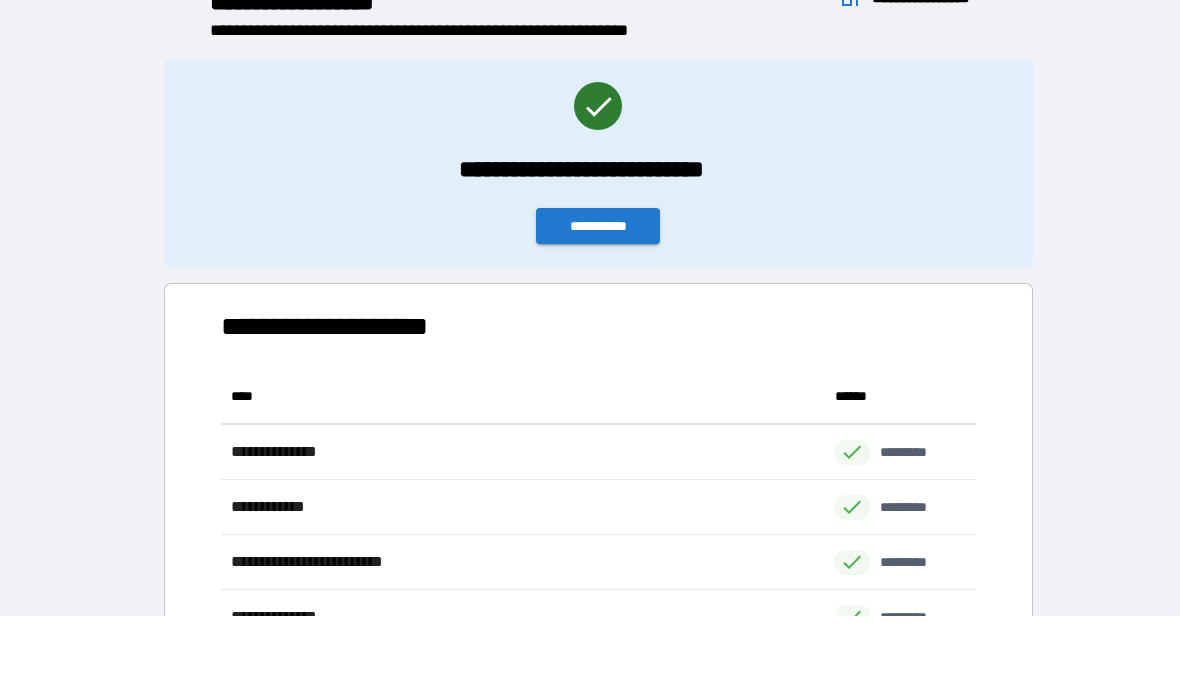 scroll, scrollTop: 386, scrollLeft: 755, axis: both 